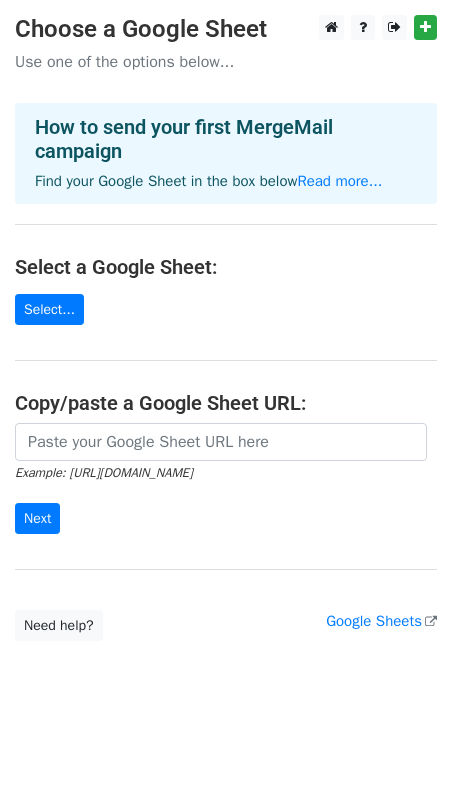 scroll, scrollTop: 0, scrollLeft: 0, axis: both 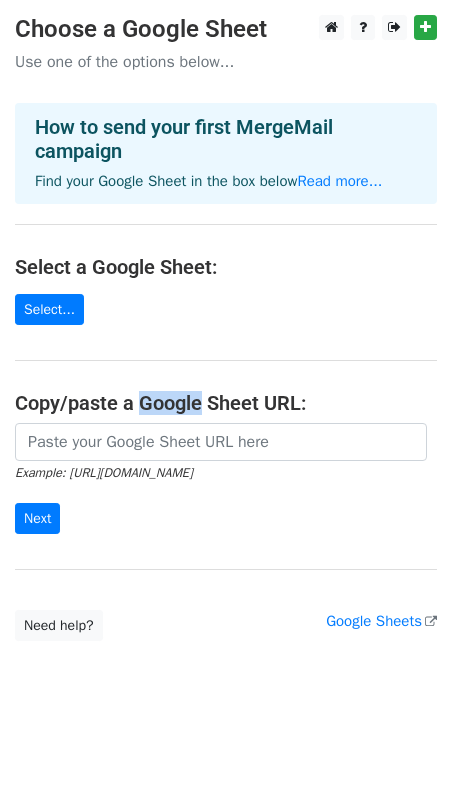 click on "Copy/paste a Google Sheet URL:" at bounding box center [226, 403] 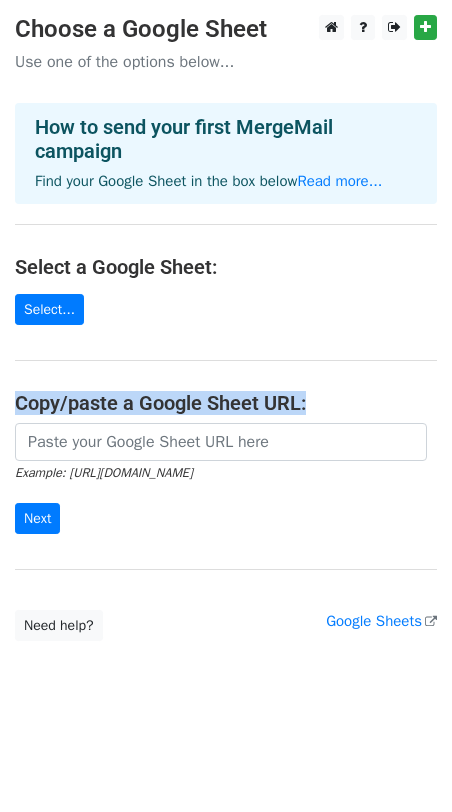 click on "Copy/paste a Google Sheet URL:" at bounding box center [226, 403] 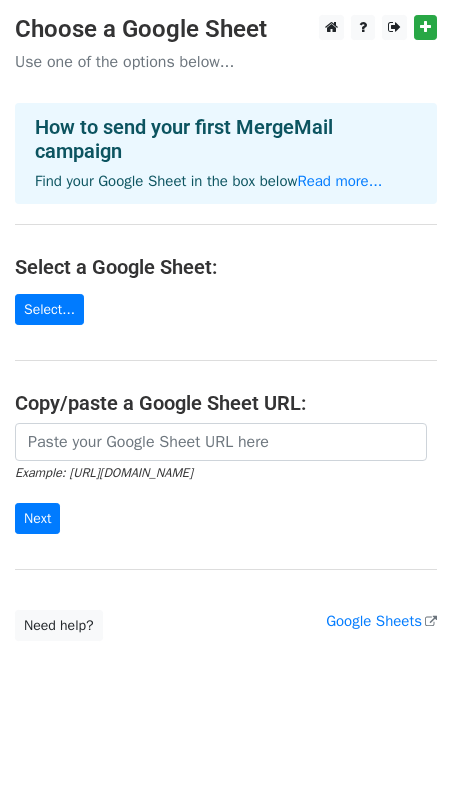 click on "Find your Google Sheet in the box below  Read more..." at bounding box center (226, 181) 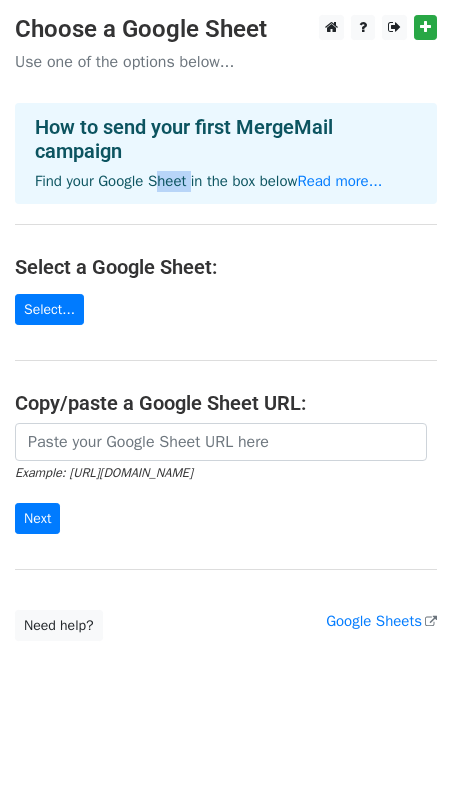 click on "Find your Google Sheet in the box below  Read more..." at bounding box center [226, 181] 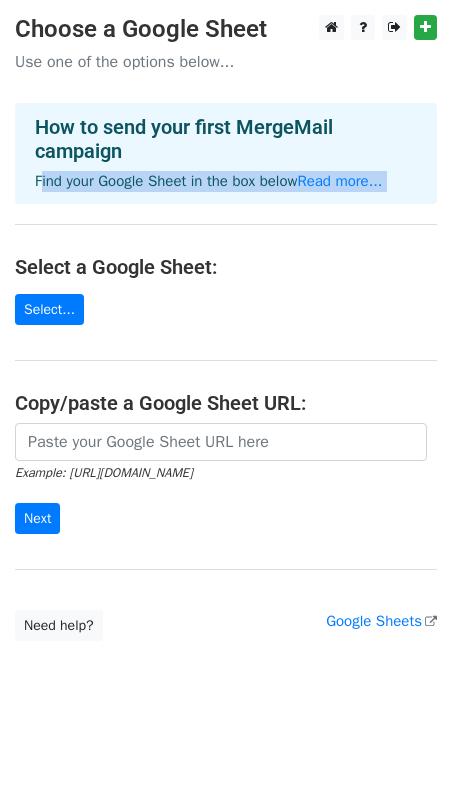 click on "Find your Google Sheet in the box below  Read more..." at bounding box center [226, 181] 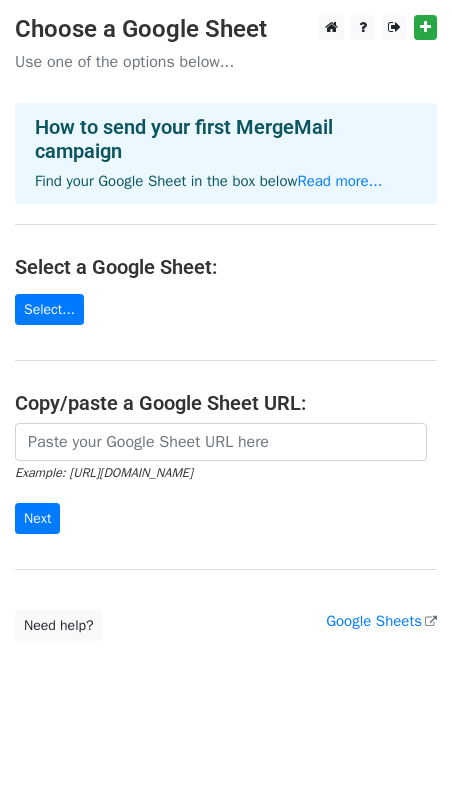click on "Select a Google Sheet:" at bounding box center [226, 267] 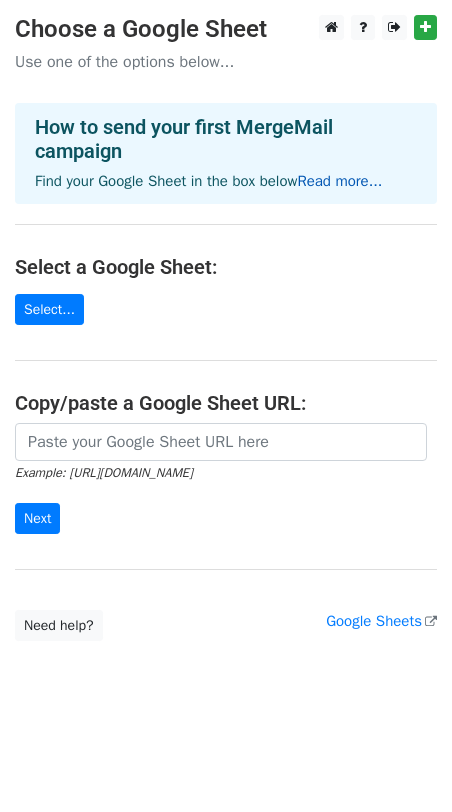 click on "Read more..." at bounding box center (339, 181) 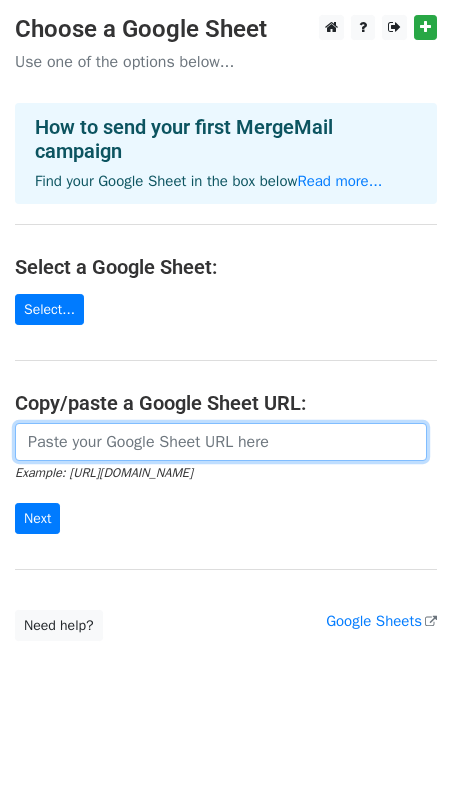 click at bounding box center (221, 442) 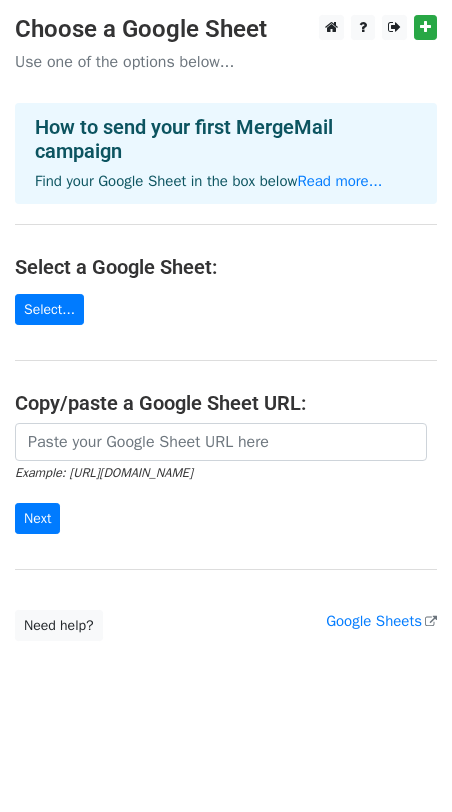 click on "Choose a Google Sheet
Use one of the options below...
How to send your first MergeMail campaign
Find your Google Sheet in the box below  Read more...
Select a Google Sheet:
Select...
Copy/paste a Google Sheet URL:
Example:
https://docs.google.com/spreadsheets/d/abc/edit
Next
Google Sheets
Need help?
Help
×
Why do I need to copy/paste a Google Sheet URL?
Normally, MergeMail would show you a list of your Google Sheets to choose from, but because you didn't allow MergeMail access to your Google Drive, it cannot show you a list of your Google Sheets. You can read more about permissions in our  support pages .
If you'd like to see a list of your Google Sheets, you'll need to  sign out of MergeMail  and then sign back in and allow access to your Google Drive.
Are your recipients in a CSV or Excel file?
Import your CSV or Excel file into a Google Sheet  then try again.
Read our  ," at bounding box center (226, 328) 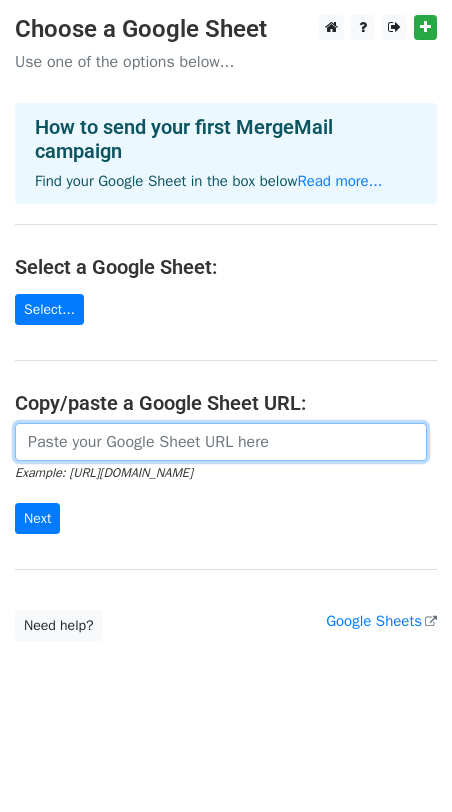 click at bounding box center (221, 442) 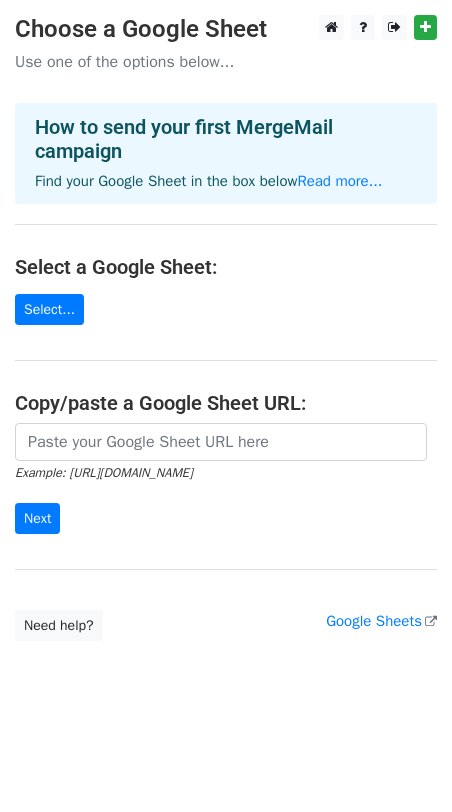 click on "Example:
https://docs.google.com/spreadsheets/d/abc/edit" at bounding box center [104, 473] 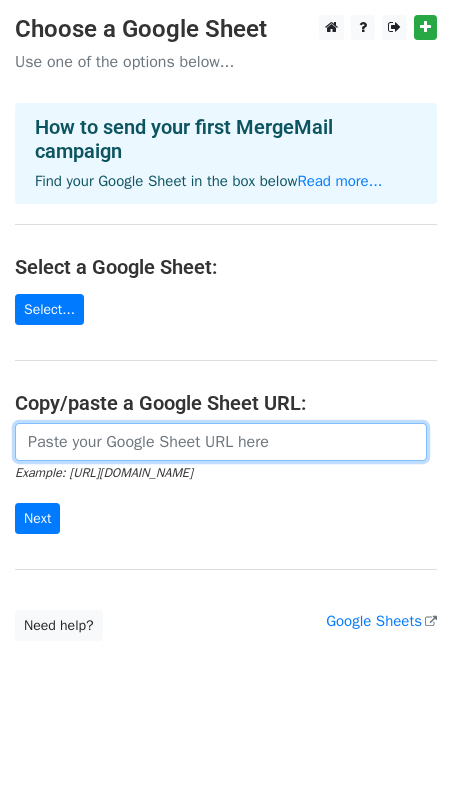 click at bounding box center (221, 442) 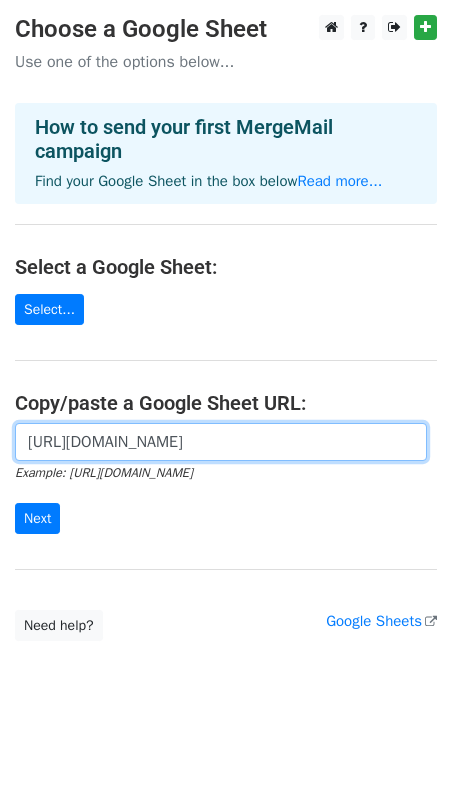 scroll, scrollTop: 0, scrollLeft: 448, axis: horizontal 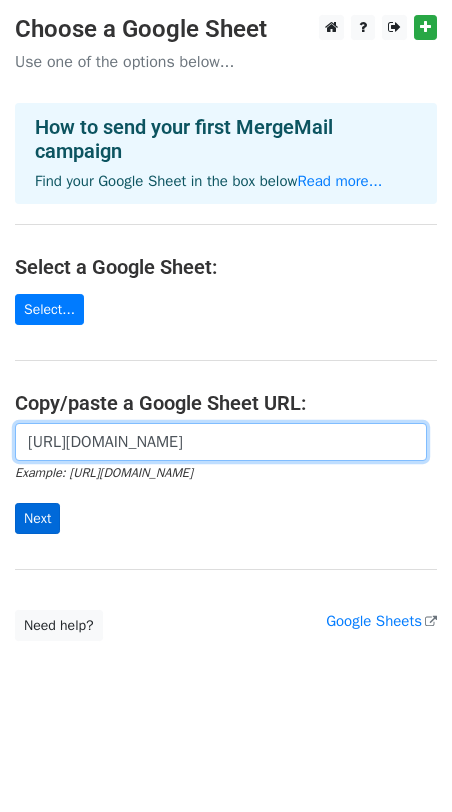 type on "https://docs.google.com/spreadsheets/d/1DuodMdBXRH-hiHeWgRyrl0l7tTTWLyRW2BP0Jy-7JYo/edit?gid=0#gid=0" 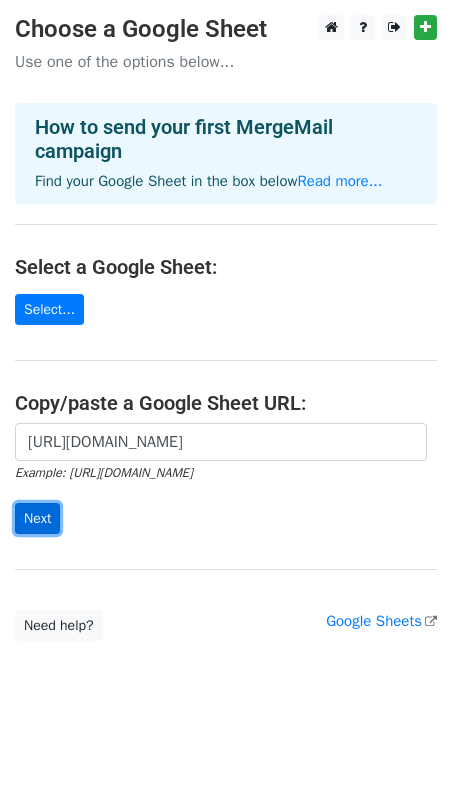 scroll, scrollTop: 0, scrollLeft: 0, axis: both 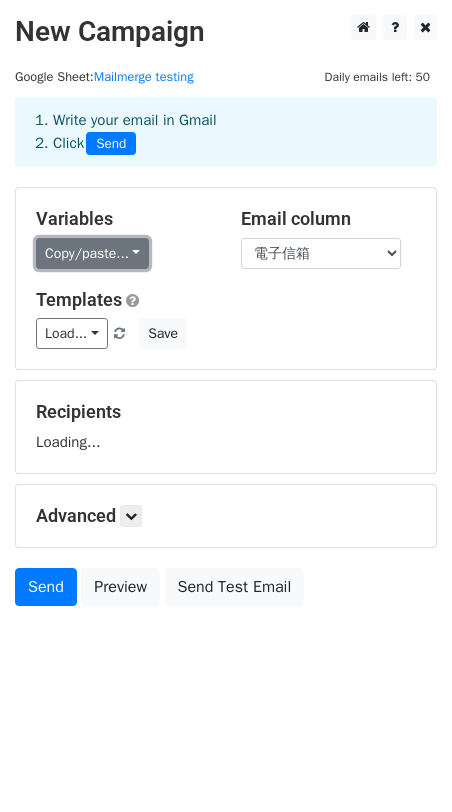 click on "Copy/paste..." at bounding box center [92, 253] 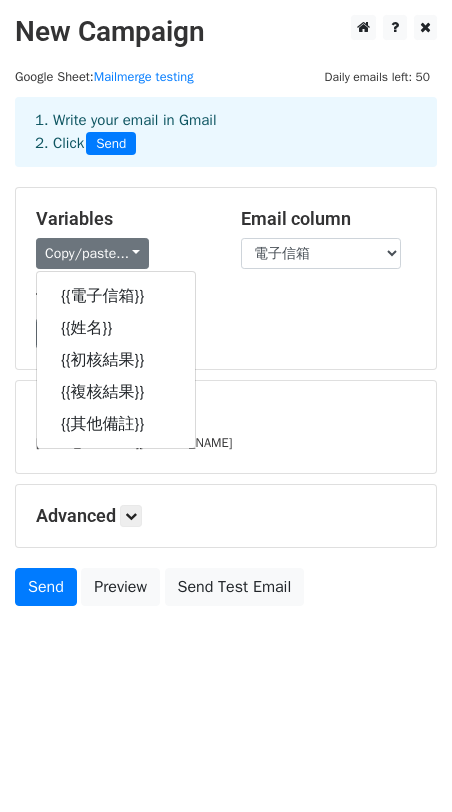 click on "Templates" at bounding box center (226, 300) 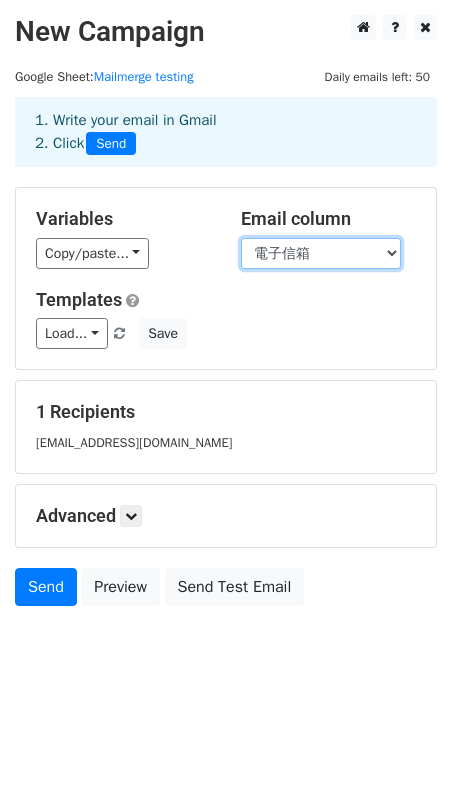 click on "電子信箱
姓名
初核結果
複核結果
其他備註" at bounding box center (321, 253) 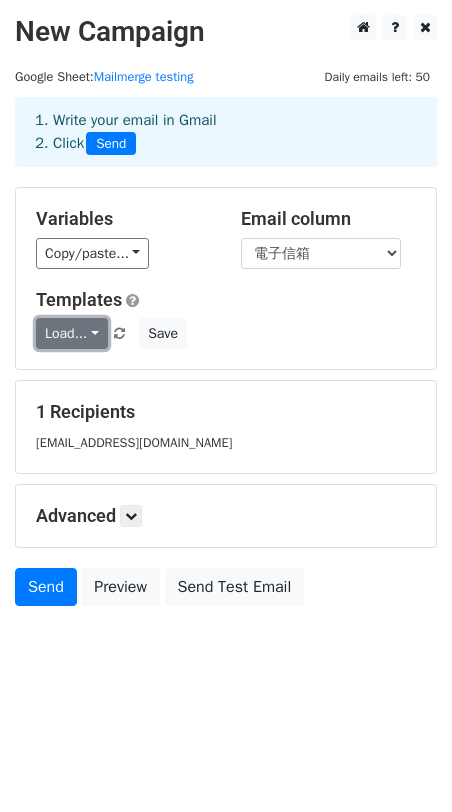 click on "Load..." at bounding box center [72, 333] 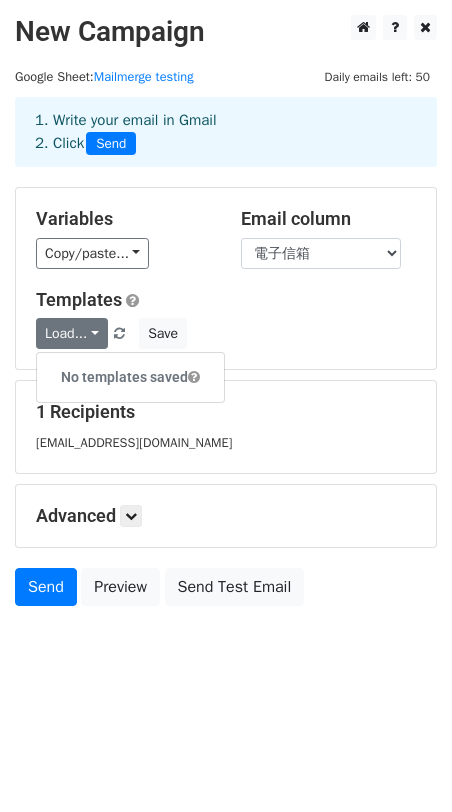 click on "Templates
Load...
No templates saved
Save" at bounding box center (226, 319) 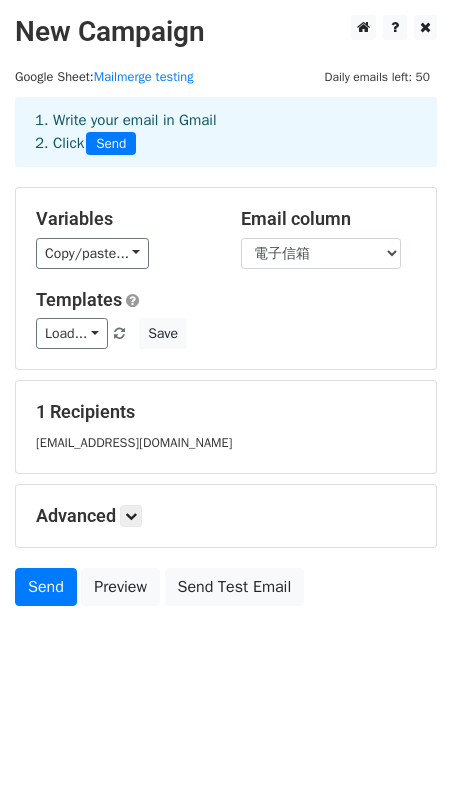 click on "Templates" at bounding box center [226, 300] 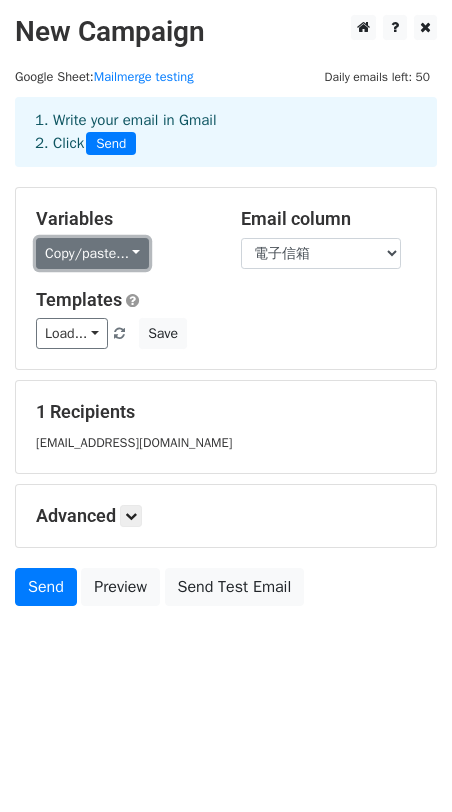 click on "Copy/paste..." at bounding box center (92, 253) 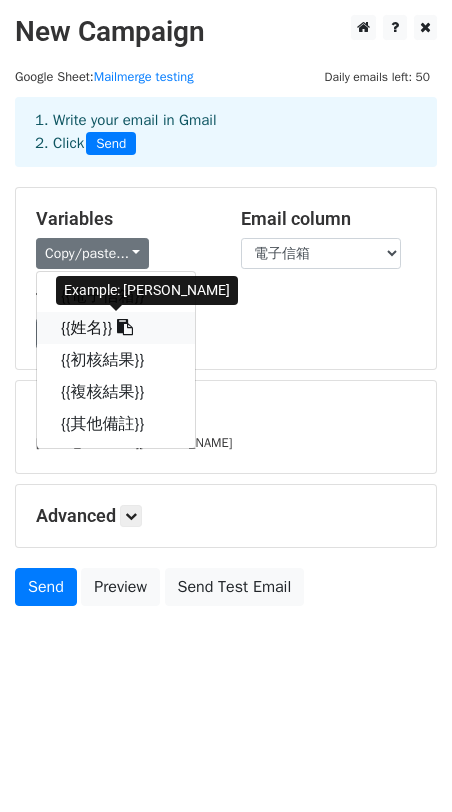 click at bounding box center [122, 328] 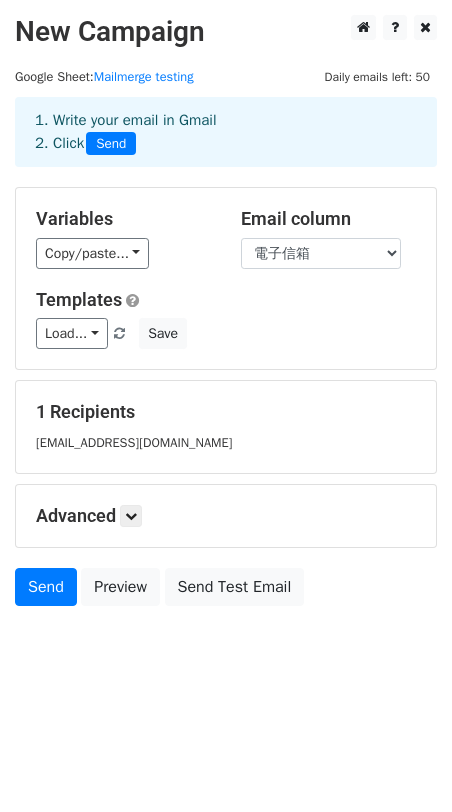 click on "[EMAIL_ADDRESS][DOMAIN_NAME]" at bounding box center [134, 443] 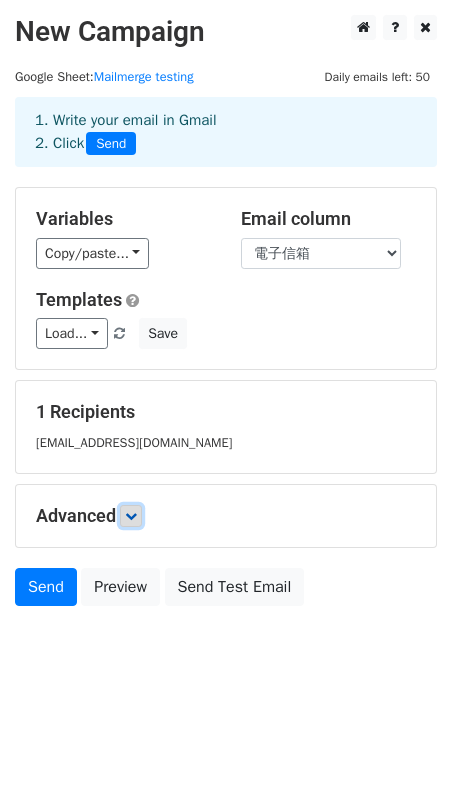 click at bounding box center [131, 516] 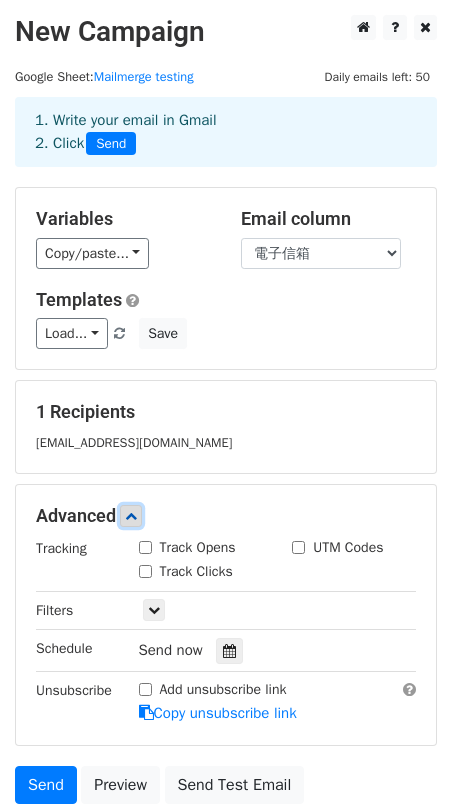 click at bounding box center [131, 516] 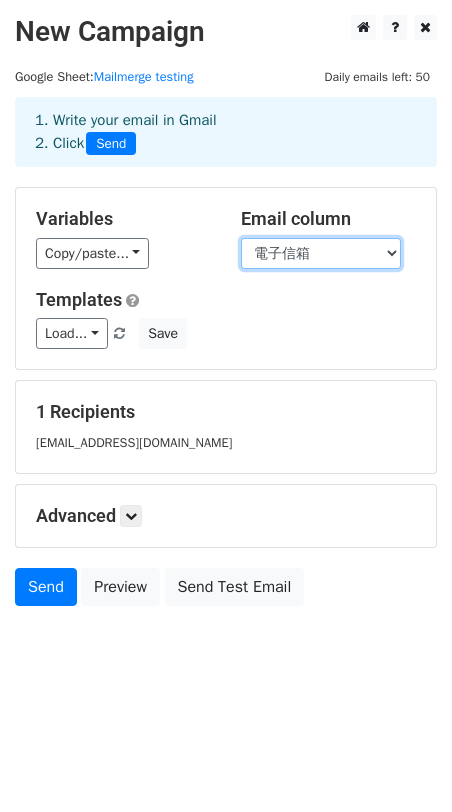 click on "電子信箱
姓名
初核結果
複核結果
其他備註" at bounding box center (321, 253) 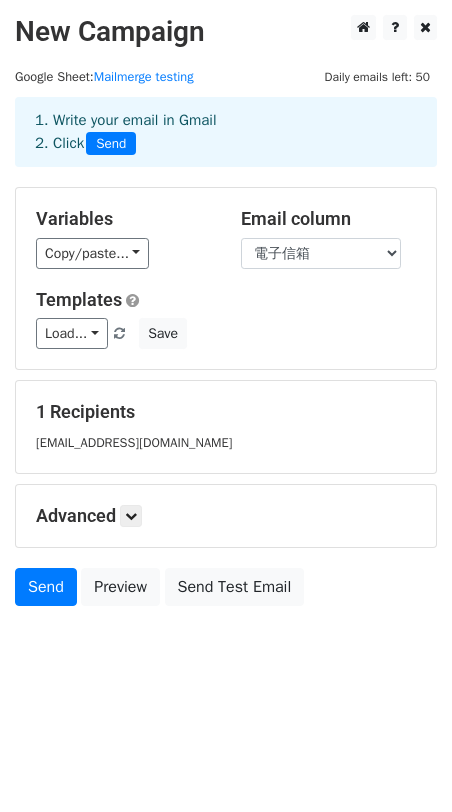click on "Variables
Copy/paste...
{{電子信箱}}
{{姓名}}
{{初核結果}}
{{複核結果}}
{{其他備註}}" at bounding box center [123, 238] 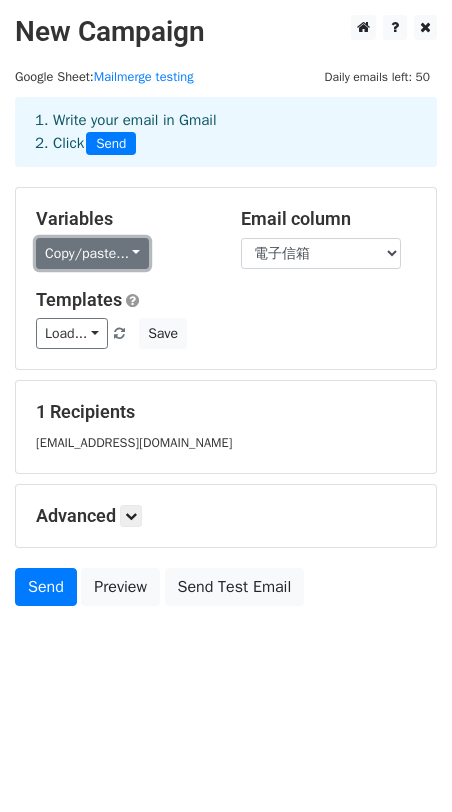 click on "Copy/paste..." at bounding box center (92, 253) 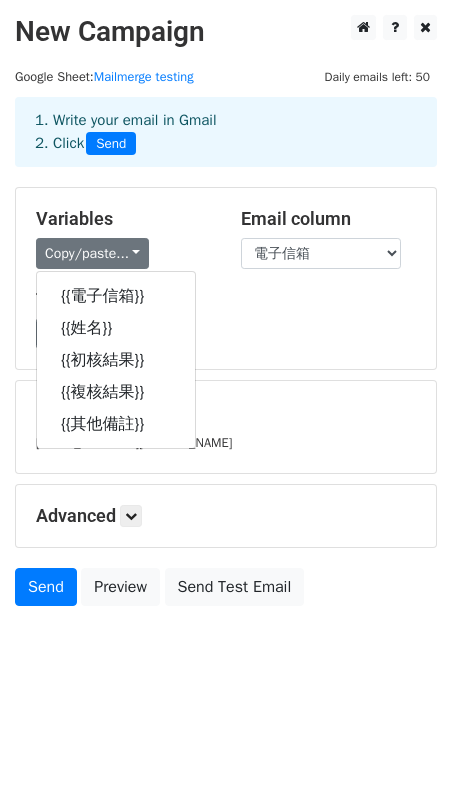 click on "Email column" at bounding box center [328, 219] 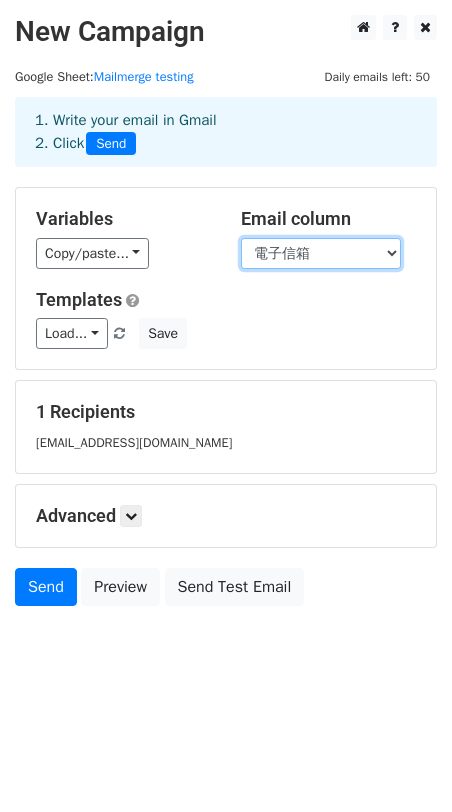 click on "電子信箱
姓名
初核結果
複核結果
其他備註" at bounding box center (321, 253) 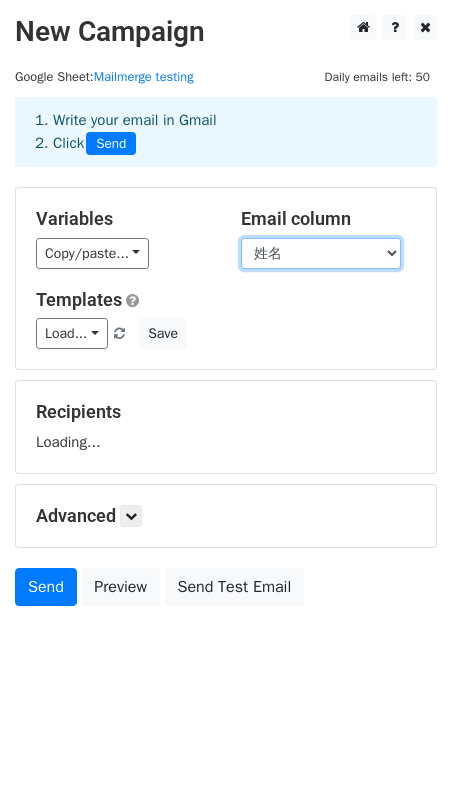 click on "電子信箱
姓名
初核結果
複核結果
其他備註" at bounding box center [321, 253] 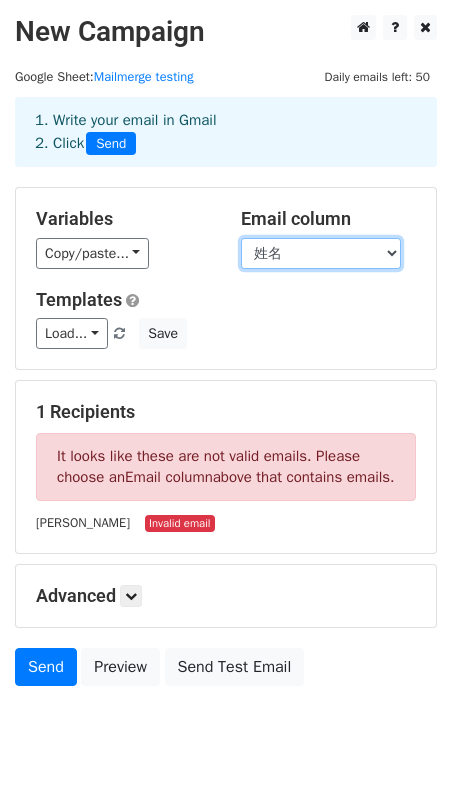 select on "電子信箱" 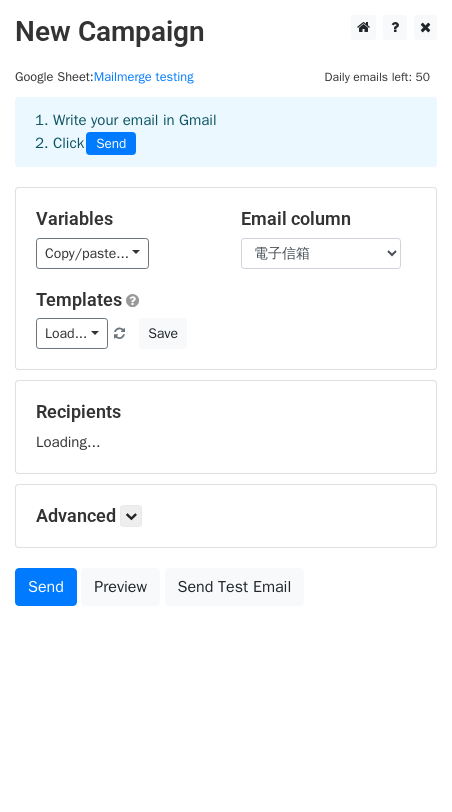 click on "Variables
Copy/paste...
{{電子信箱}}
{{姓名}}
{{初核結果}}
{{複核結果}}
{{其他備註}}" at bounding box center [123, 238] 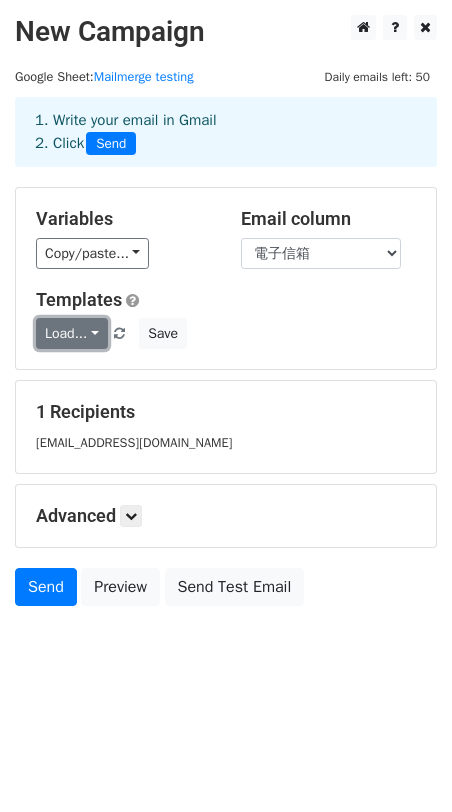 click on "Load..." at bounding box center [72, 333] 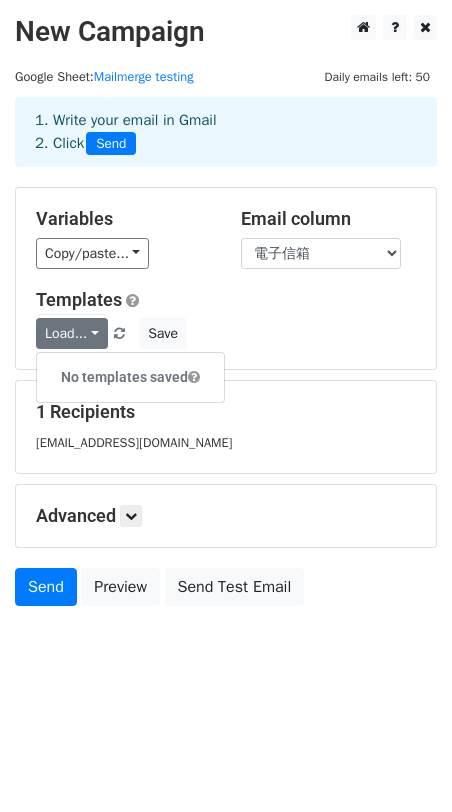 click on "Templates
Load...
No templates saved
Save" at bounding box center [226, 319] 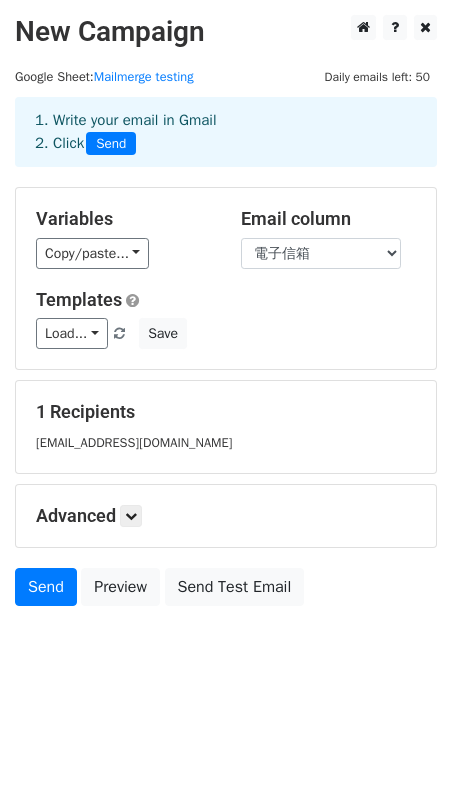 click on "1 Recipients" at bounding box center (226, 412) 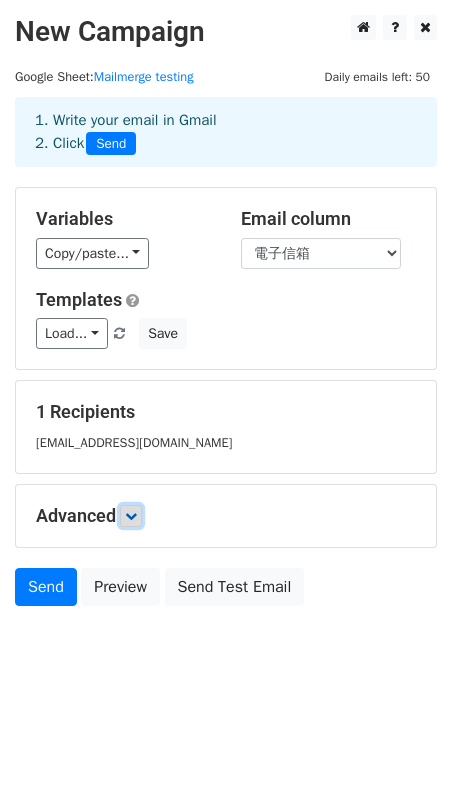 click at bounding box center [131, 516] 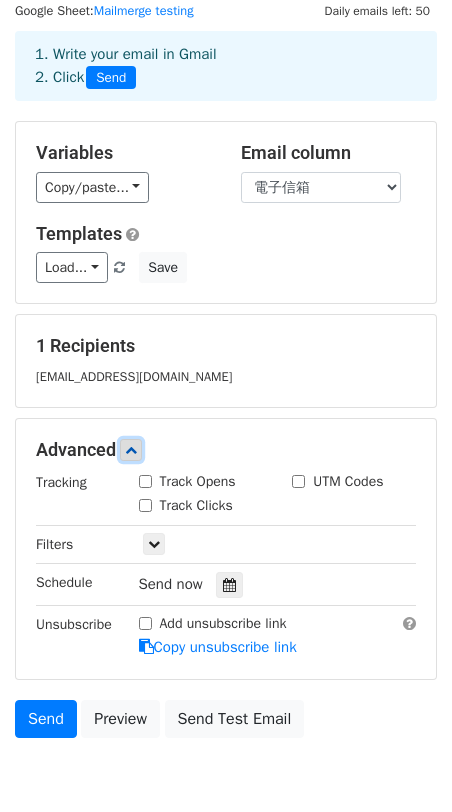 scroll, scrollTop: 160, scrollLeft: 0, axis: vertical 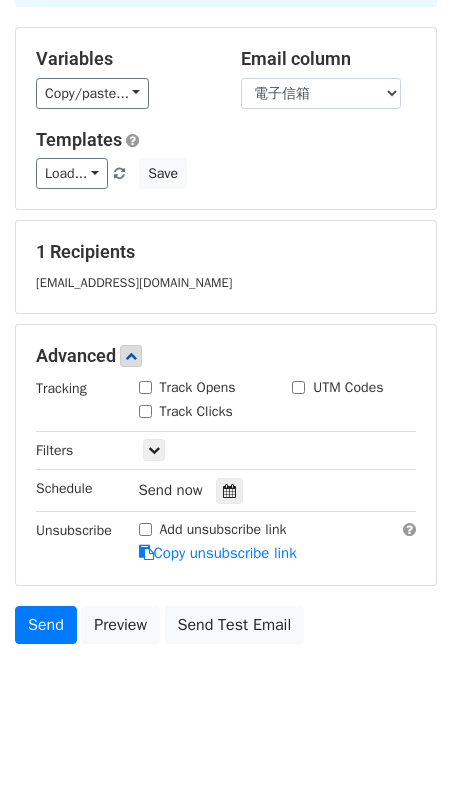 click on "Track Clicks" at bounding box center (196, 411) 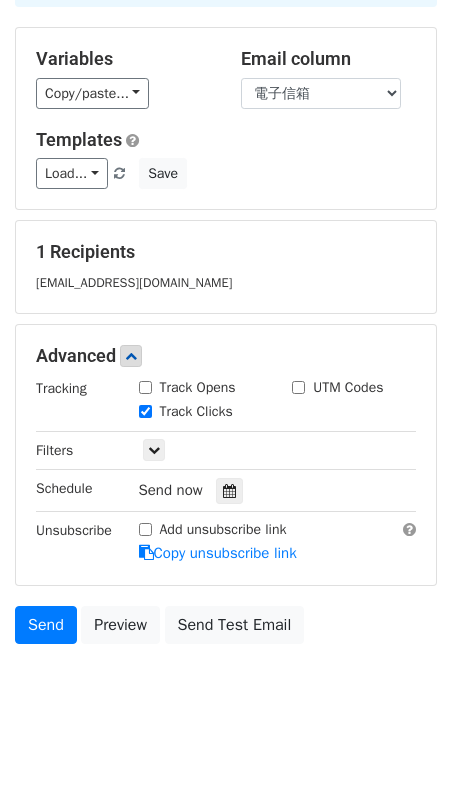 click on "Track Clicks" at bounding box center [196, 411] 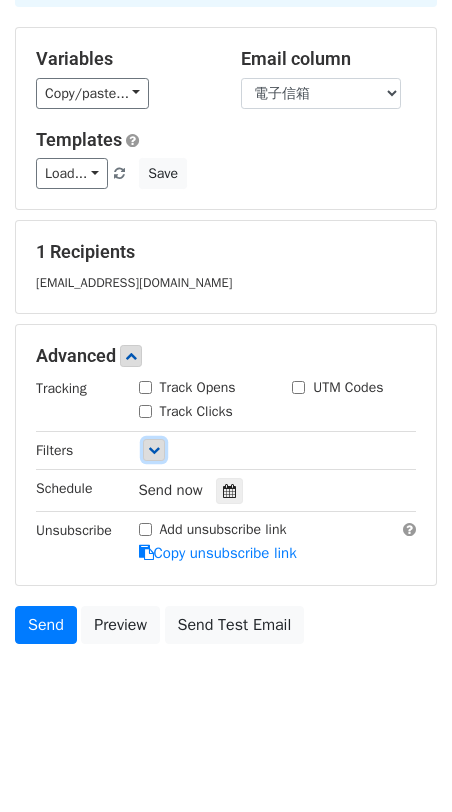click at bounding box center [154, 450] 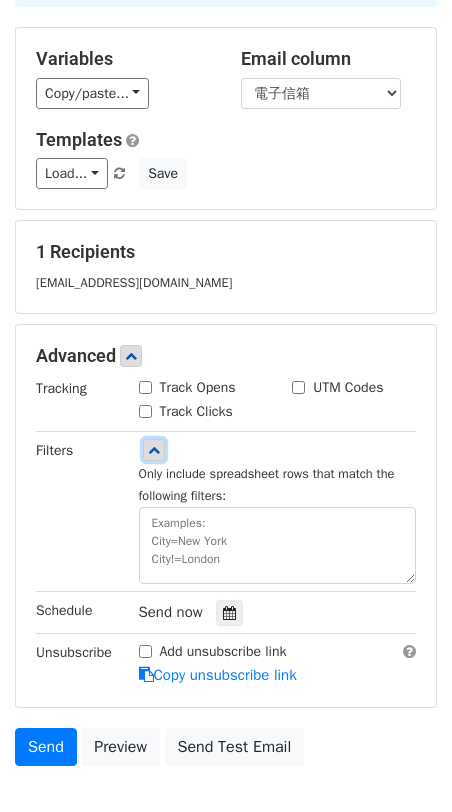 click at bounding box center (154, 450) 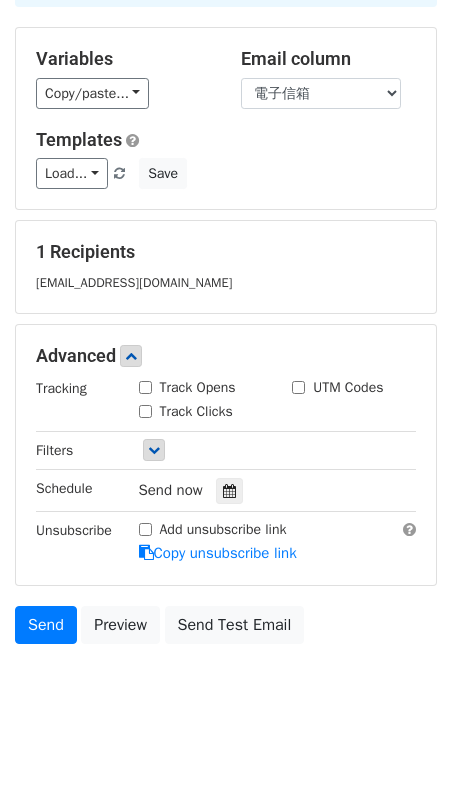 click on "Send now" at bounding box center [171, 490] 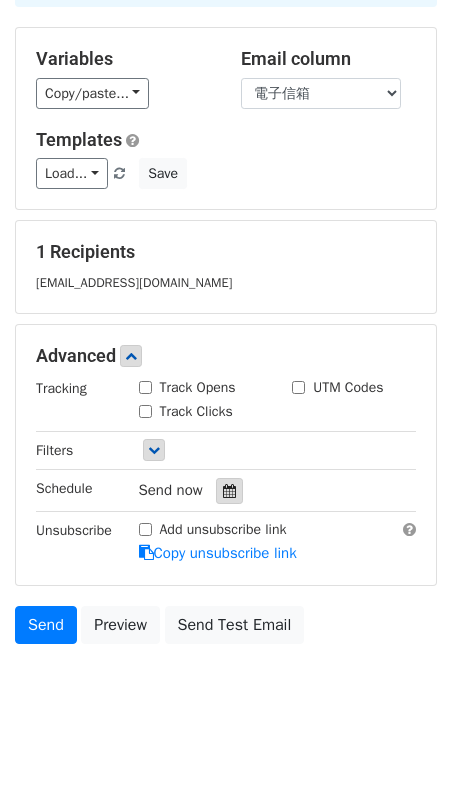 click at bounding box center [229, 491] 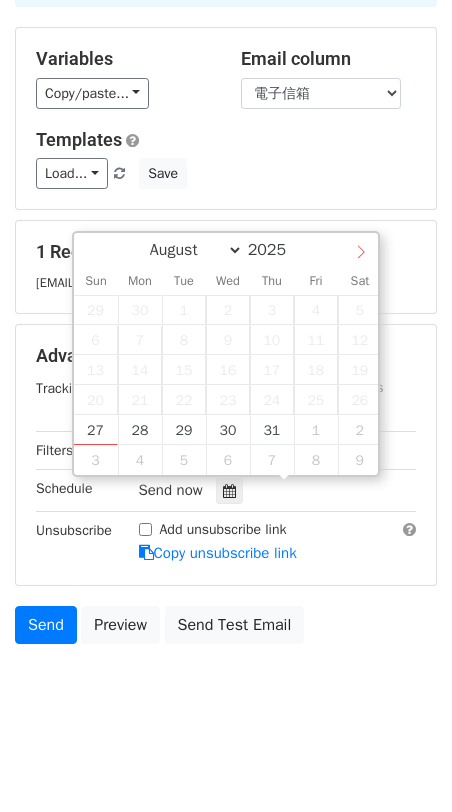 click at bounding box center (361, 250) 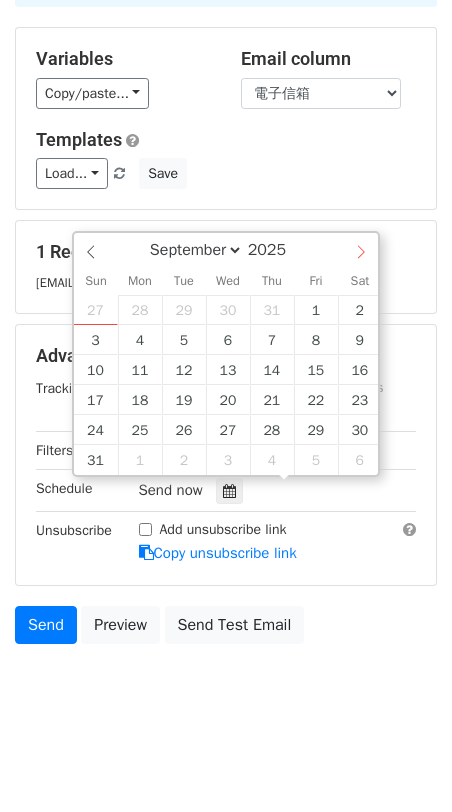 click at bounding box center [361, 250] 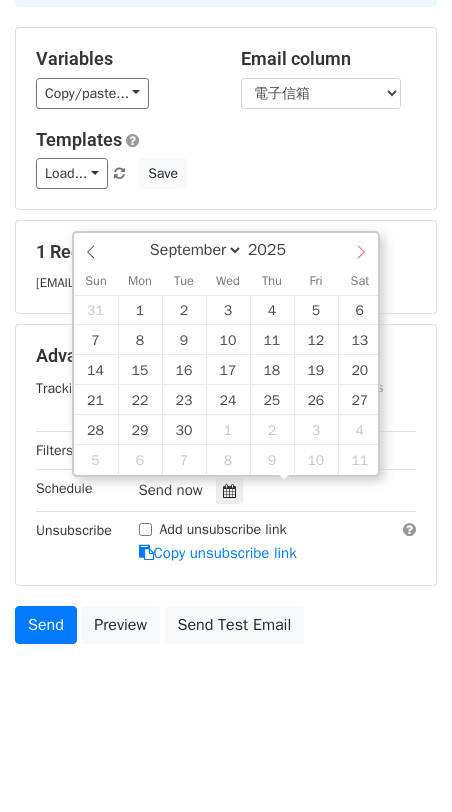 select on "9" 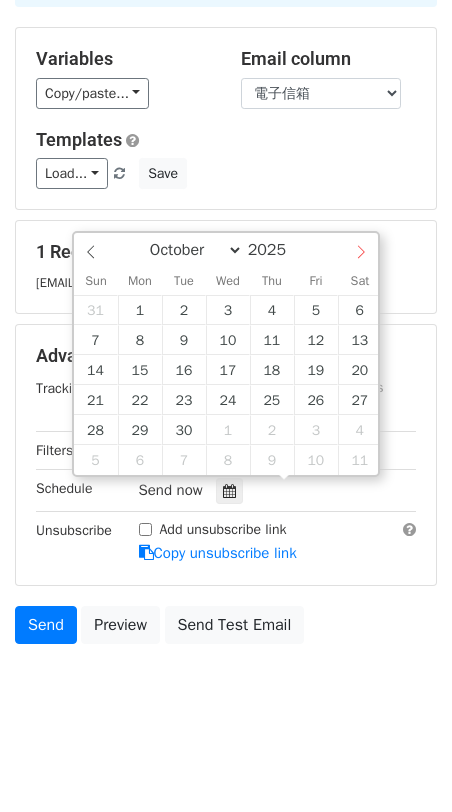 click at bounding box center [361, 250] 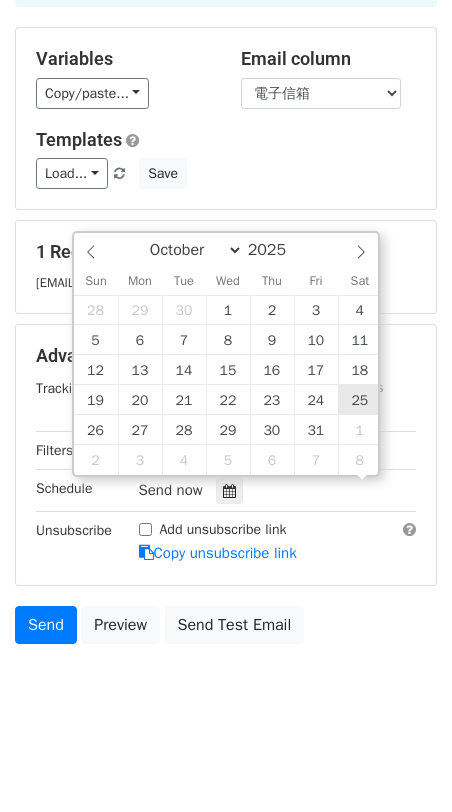 scroll, scrollTop: 1, scrollLeft: 0, axis: vertical 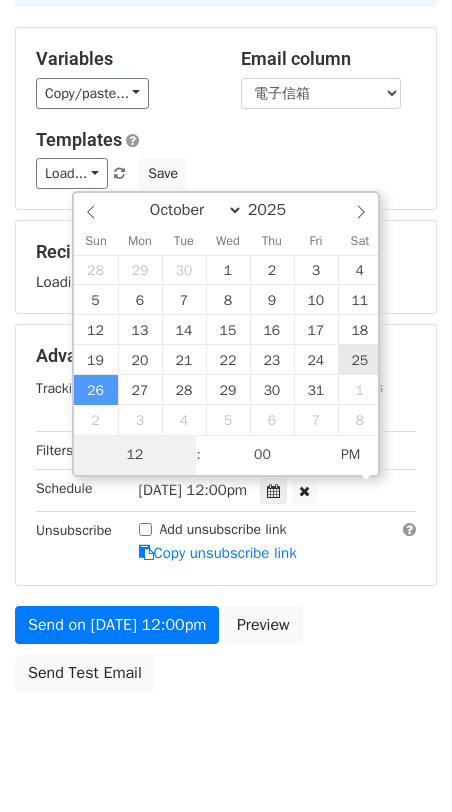 type on "2025-10-25 12:00" 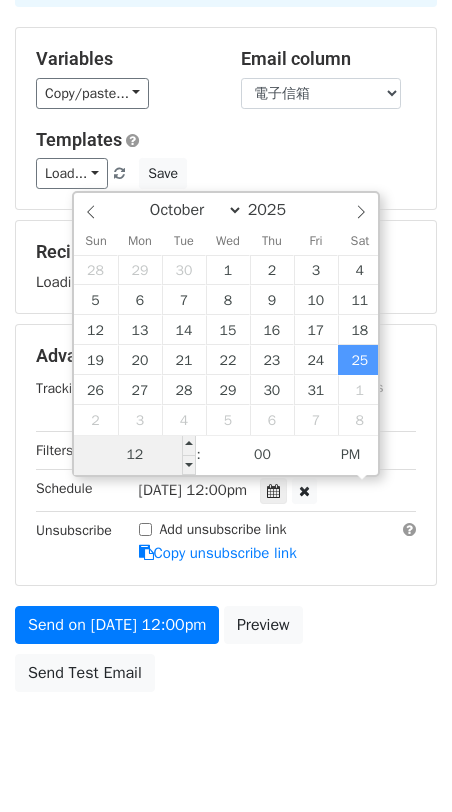 click on "12" at bounding box center [135, 455] 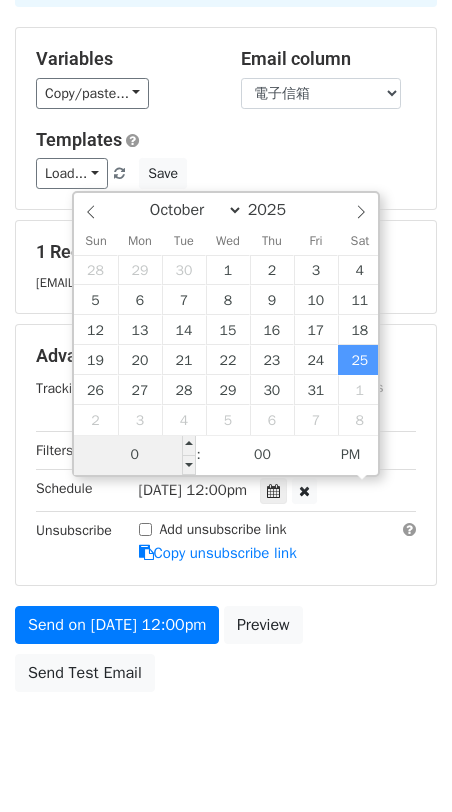 type on "08" 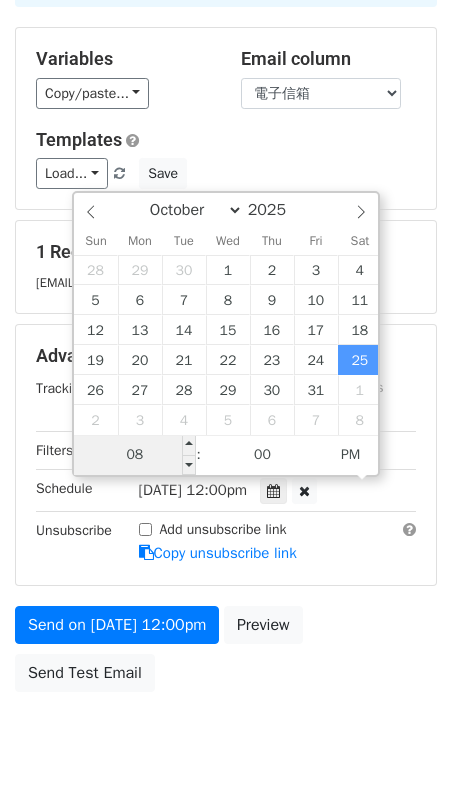 type on "2025-10-25 20:00" 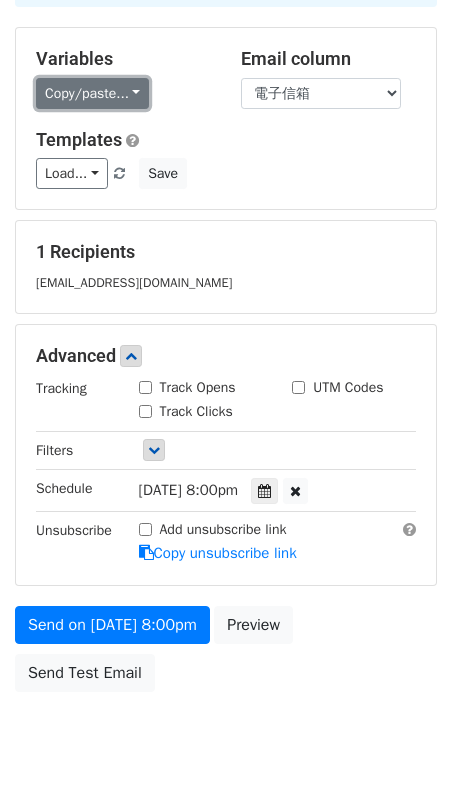 click on "Copy/paste..." at bounding box center (92, 93) 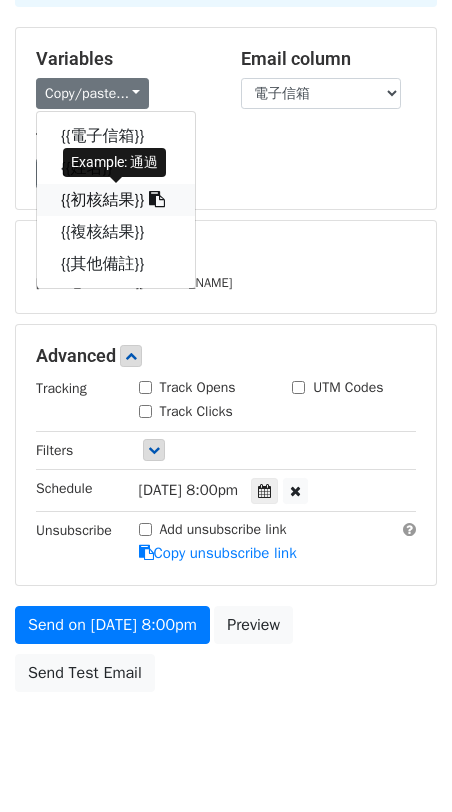 click on "{{初核結果}}" at bounding box center [116, 200] 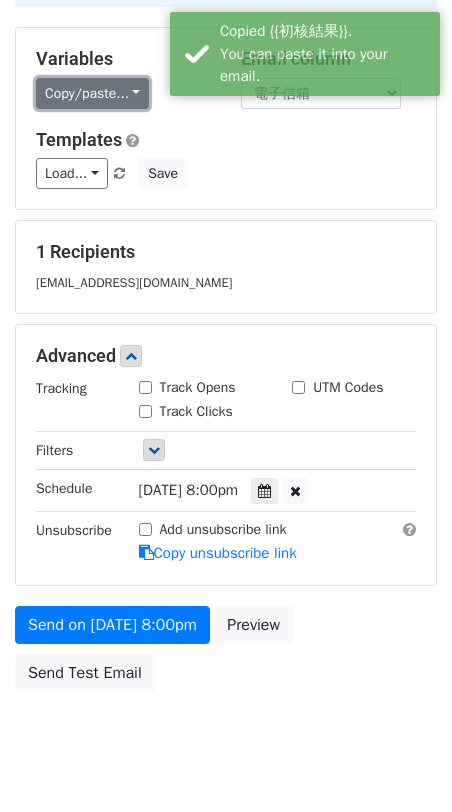 click on "Copy/paste..." at bounding box center (92, 93) 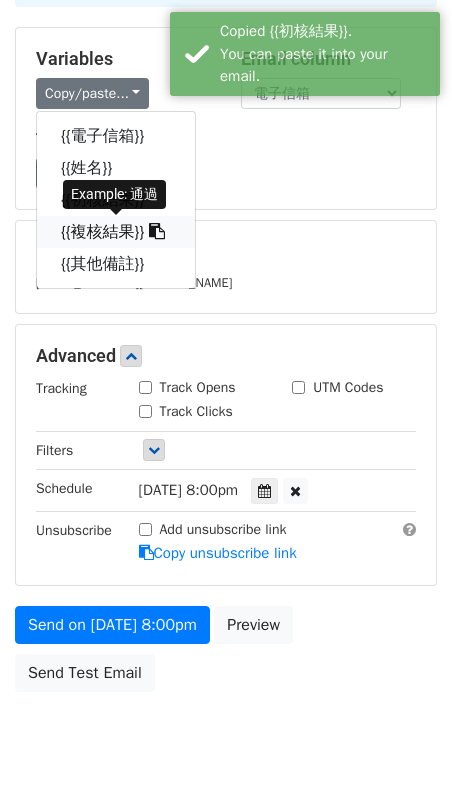 click on "{{複核結果}}" at bounding box center (116, 232) 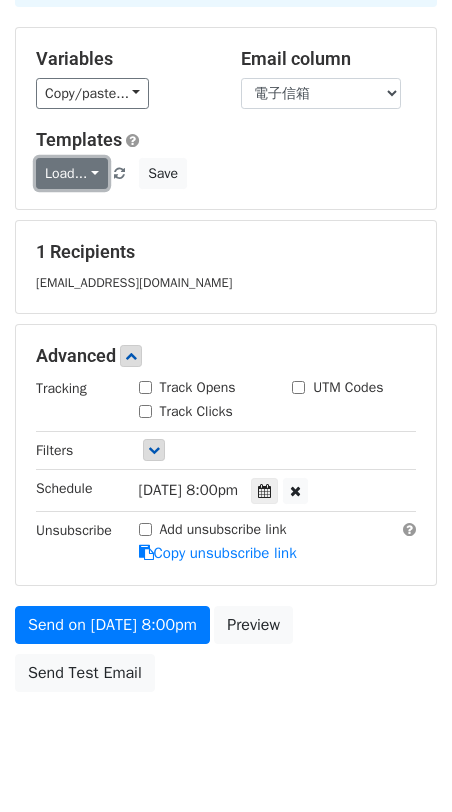 click on "Load..." at bounding box center (72, 173) 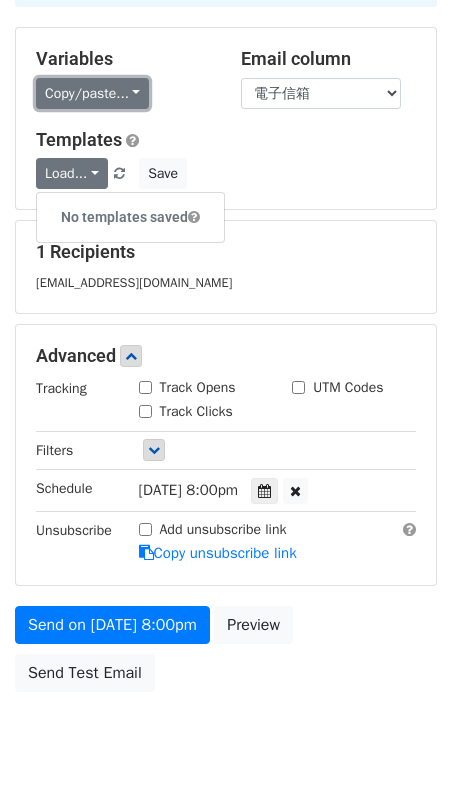 click on "Copy/paste..." at bounding box center (92, 93) 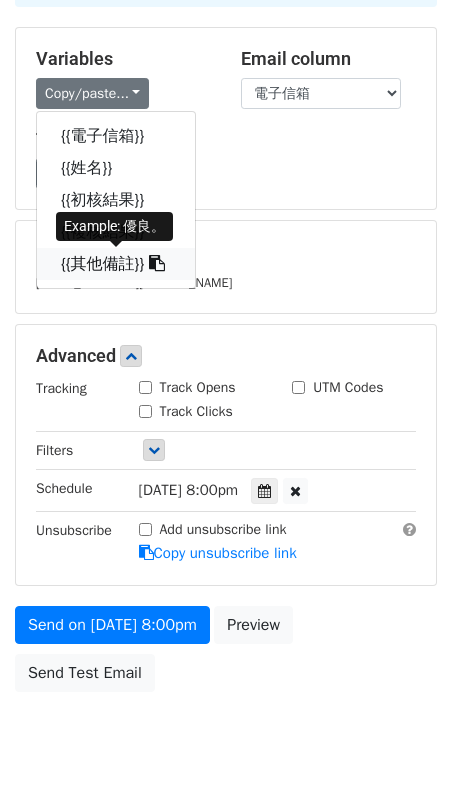 click on "{{其他備註}}" at bounding box center [116, 264] 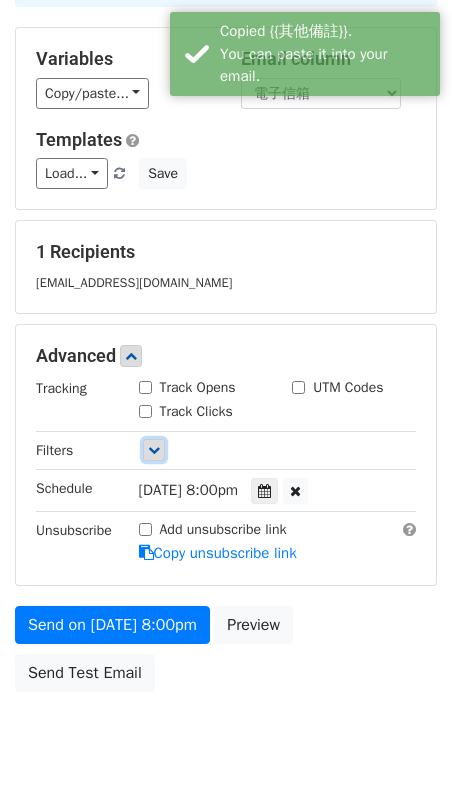 click at bounding box center [154, 450] 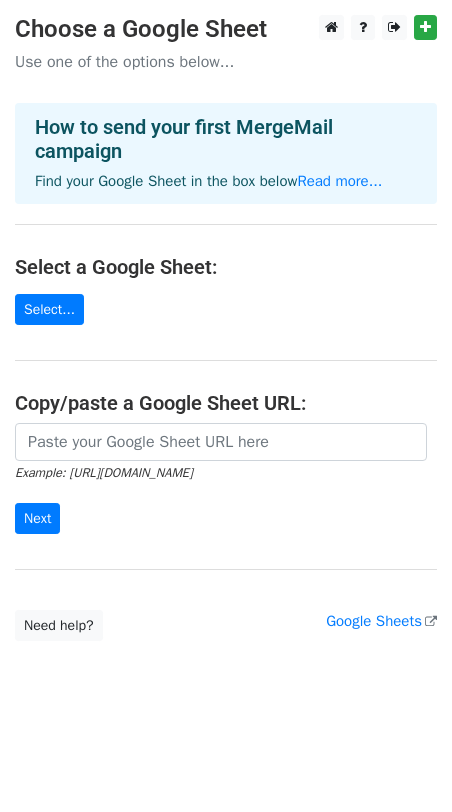scroll, scrollTop: 0, scrollLeft: 0, axis: both 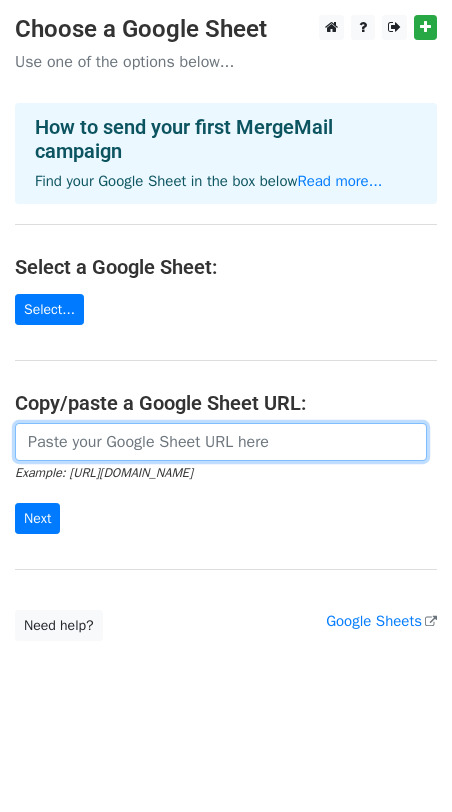 click at bounding box center (221, 442) 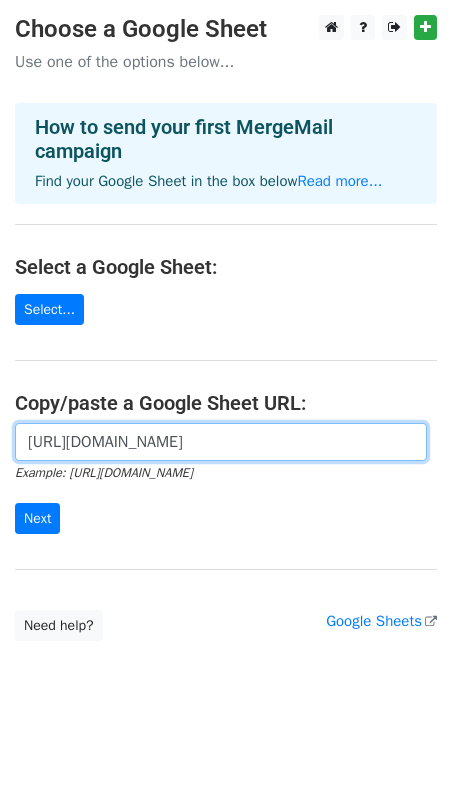 scroll, scrollTop: 0, scrollLeft: 448, axis: horizontal 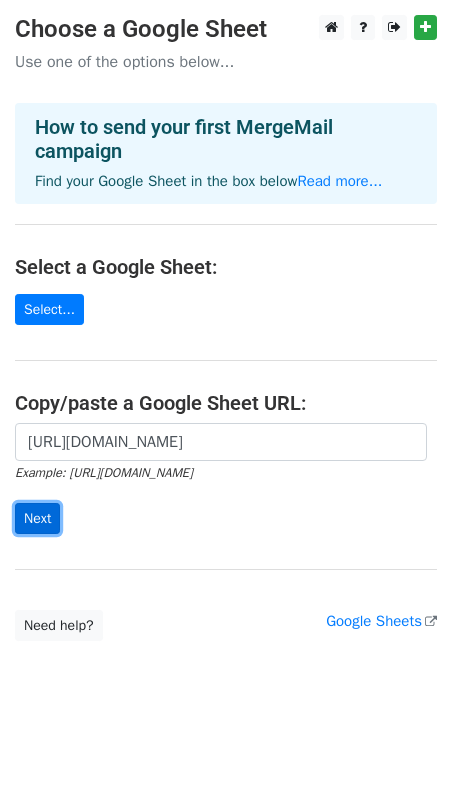 click on "Next" at bounding box center [37, 518] 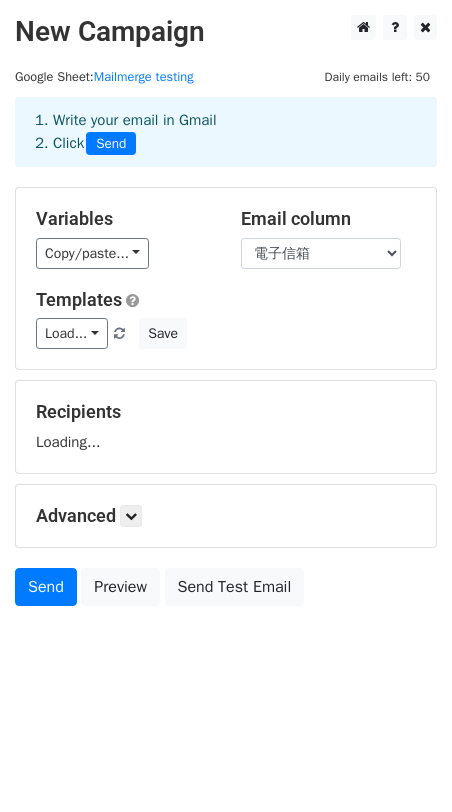 scroll, scrollTop: 0, scrollLeft: 0, axis: both 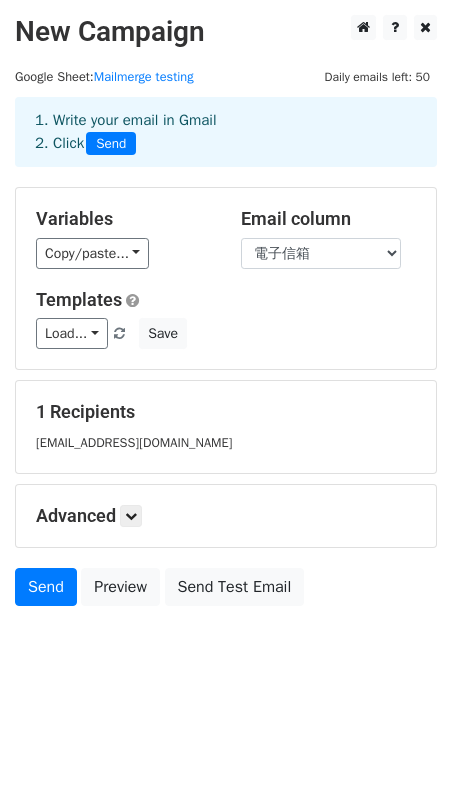 click on "Variables
Copy/paste...
{{電子信箱}}
{{姓名}}
{{初核結果}}
{{複核結果}}
{{其他備註}}
Email column
電子信箱
姓名
初核結果
複核結果
其他備註
Templates
Load...
No templates saved
Save" at bounding box center [226, 278] 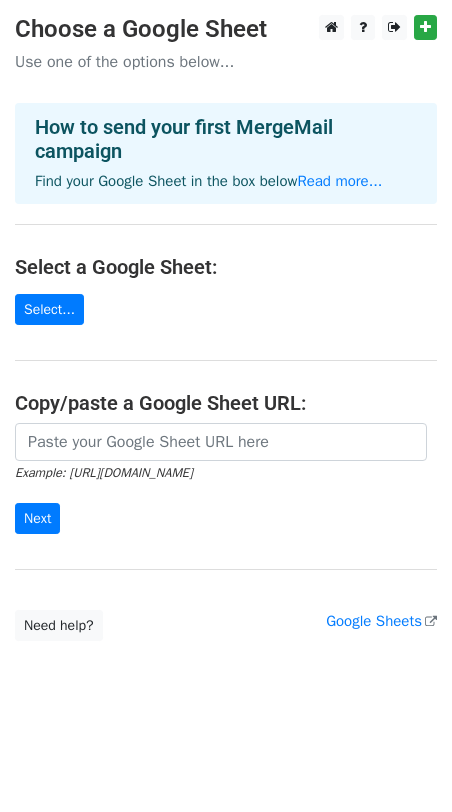 scroll, scrollTop: 0, scrollLeft: 0, axis: both 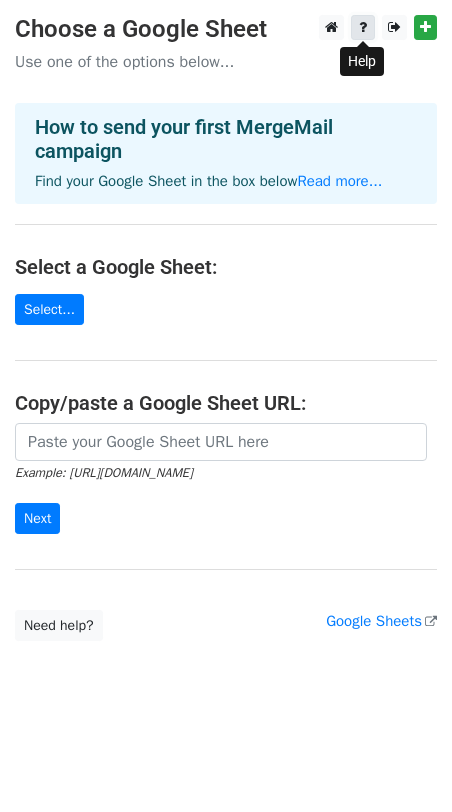 click at bounding box center [363, 27] 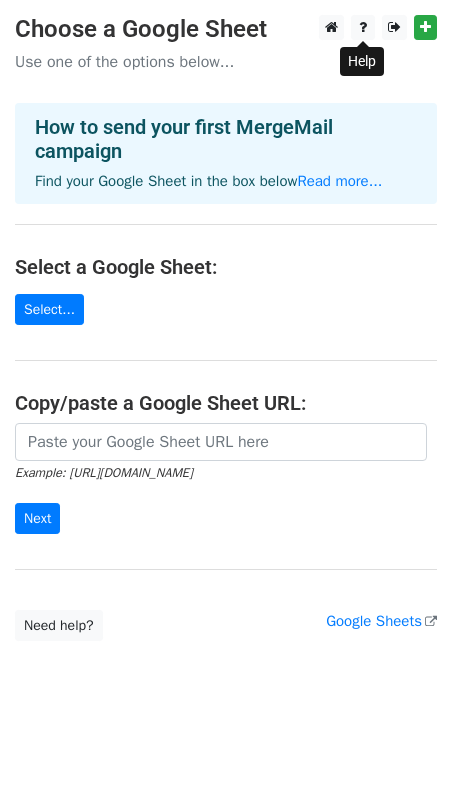 click on "Choose a Google Sheet
Use one of the options below...
How to send your first MergeMail campaign
Find your Google Sheet in the box below  Read more...
Select a Google Sheet:
Select...
Copy/paste a Google Sheet URL:
Example:
https://docs.google.com/spreadsheets/d/abc/edit
Next
Google Sheets
Need help?
Help
×
Why do I need to copy/paste a Google Sheet URL?
Normally, MergeMail would show you a list of your Google Sheets to choose from, but because you didn't allow MergeMail access to your Google Drive, it cannot show you a list of your Google Sheets. You can read more about permissions in our  support pages .
If you'd like to see a list of your Google Sheets, you'll need to  sign out of MergeMail  and then sign back in and allow access to your Google Drive.
Are your recipients in a CSV or Excel file?
Import your CSV or Excel file into a Google Sheet  then try again.
Read our" at bounding box center [226, 328] 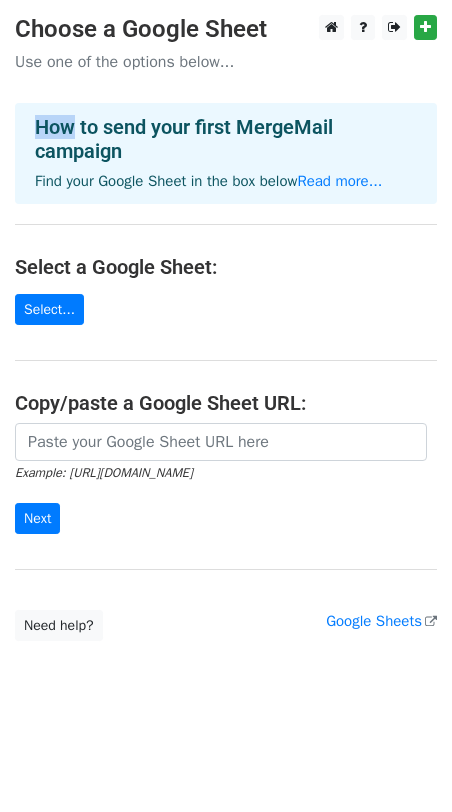 click on "Choose a Google Sheet
Use one of the options below...
How to send your first MergeMail campaign
Find your Google Sheet in the box below  Read more...
Select a Google Sheet:
Select...
Copy/paste a Google Sheet URL:
Example:
https://docs.google.com/spreadsheets/d/abc/edit
Next
Google Sheets
Need help?
Help
×
Why do I need to copy/paste a Google Sheet URL?
Normally, MergeMail would show you a list of your Google Sheets to choose from, but because you didn't allow MergeMail access to your Google Drive, it cannot show you a list of your Google Sheets. You can read more about permissions in our  support pages .
If you'd like to see a list of your Google Sheets, you'll need to  sign out of MergeMail  and then sign back in and allow access to your Google Drive.
Are your recipients in a CSV or Excel file?
Import your CSV or Excel file into a Google Sheet  then try again.
Read our" at bounding box center (226, 328) 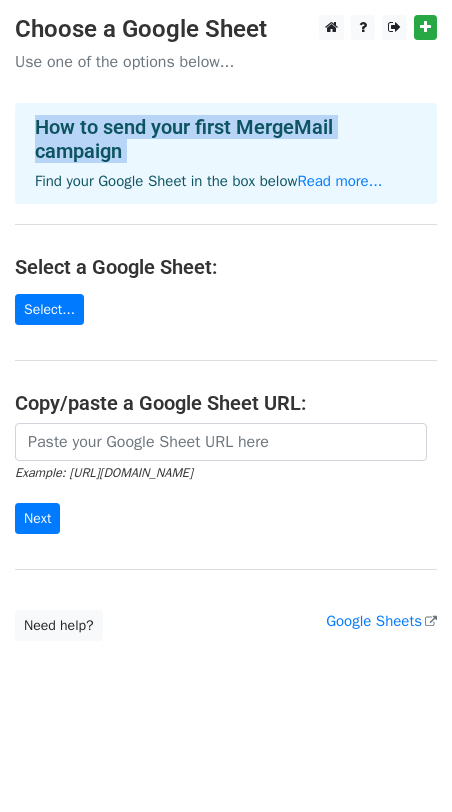 click on "Choose a Google Sheet
Use one of the options below...
How to send your first MergeMail campaign
Find your Google Sheet in the box below  Read more...
Select a Google Sheet:
Select...
Copy/paste a Google Sheet URL:
Example:
https://docs.google.com/spreadsheets/d/abc/edit
Next
Google Sheets
Need help?
Help
×
Why do I need to copy/paste a Google Sheet URL?
Normally, MergeMail would show you a list of your Google Sheets to choose from, but because you didn't allow MergeMail access to your Google Drive, it cannot show you a list of your Google Sheets. You can read more about permissions in our  support pages .
If you'd like to see a list of your Google Sheets, you'll need to  sign out of MergeMail  and then sign back in and allow access to your Google Drive.
Are your recipients in a CSV or Excel file?
Import your CSV or Excel file into a Google Sheet  then try again.
Read our" at bounding box center (226, 328) 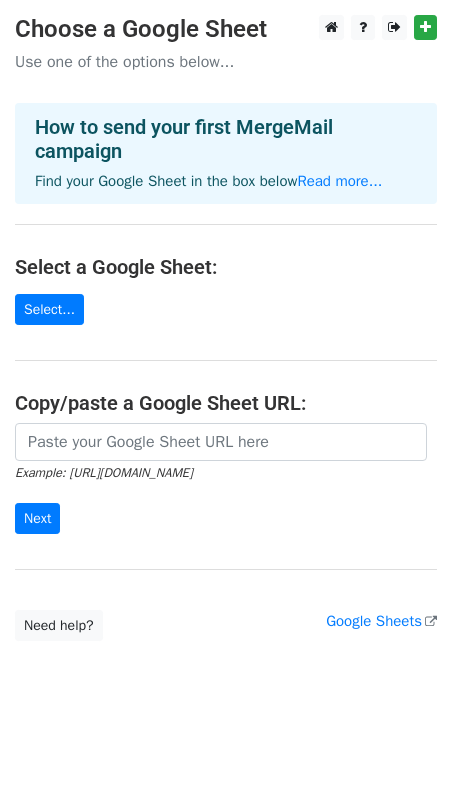 click on "How to send your first MergeMail campaign
Find your Google Sheet in the box below  Read more..." at bounding box center (226, 153) 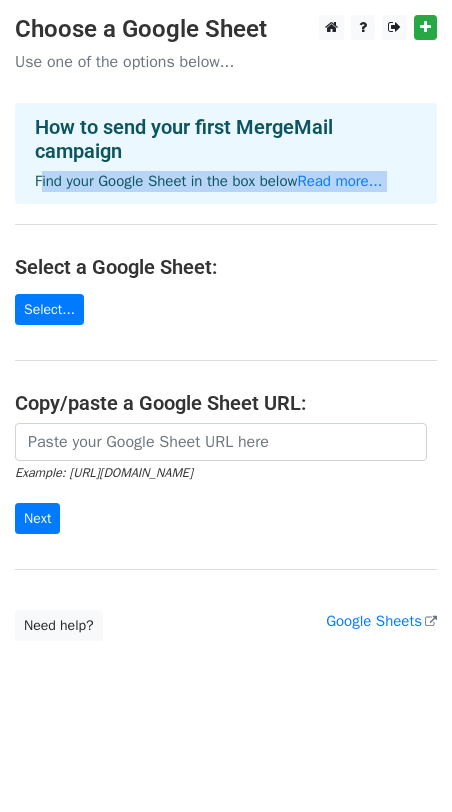 click on "How to send your first MergeMail campaign
Find your Google Sheet in the box below  Read more..." at bounding box center [226, 153] 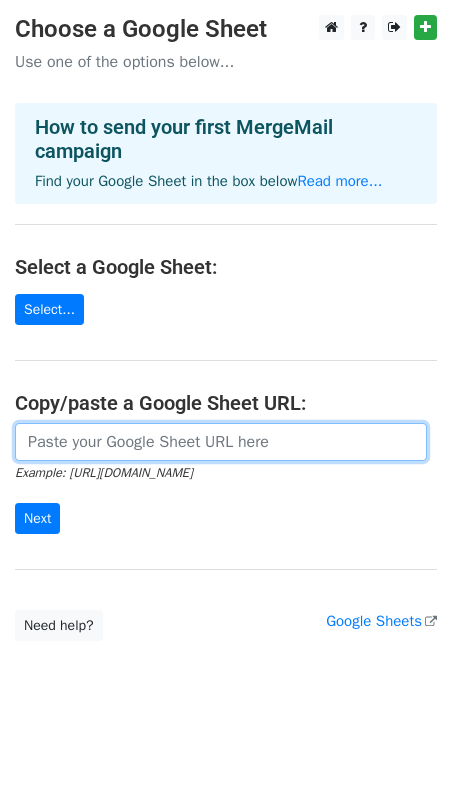 click at bounding box center (221, 442) 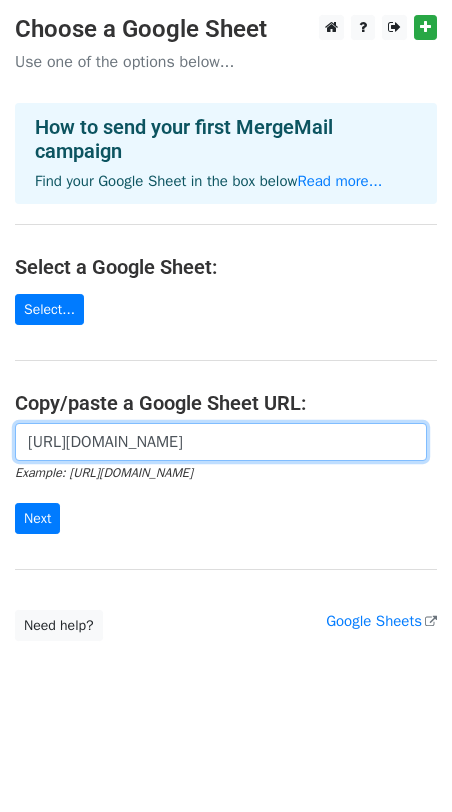 scroll, scrollTop: 0, scrollLeft: 448, axis: horizontal 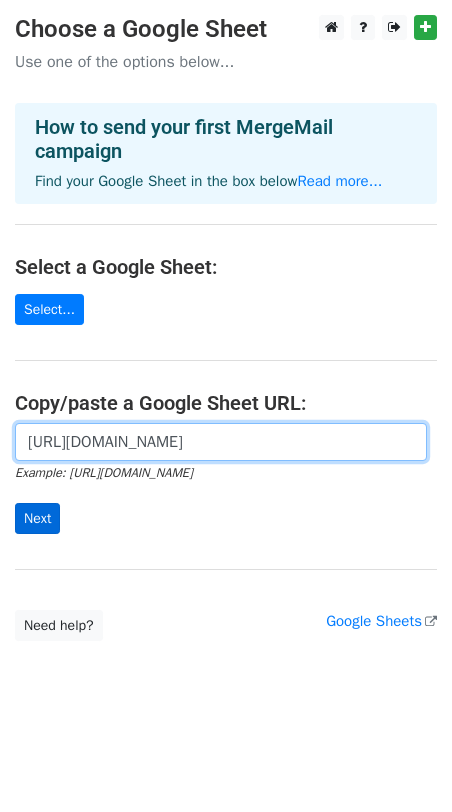 type on "https://docs.google.com/spreadsheets/d/1DuodMdBXRH-hiHeWgRyrl0l7tTTWLyRW2BP0Jy-7JYo/edit?gid=0#gid=0" 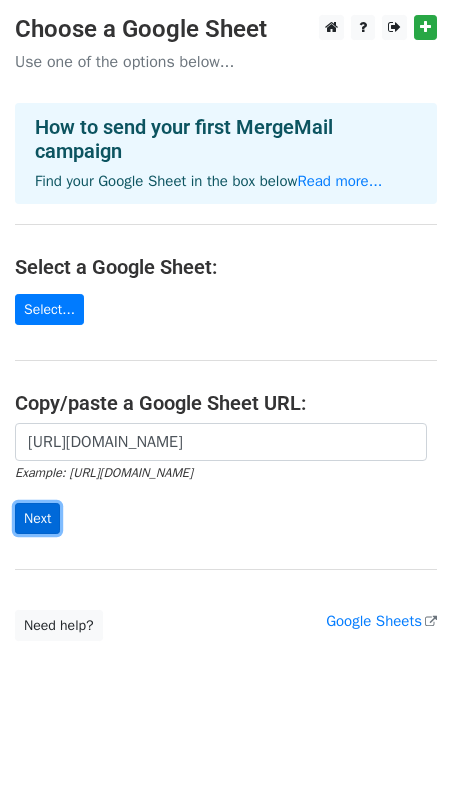 click on "Next" at bounding box center (37, 518) 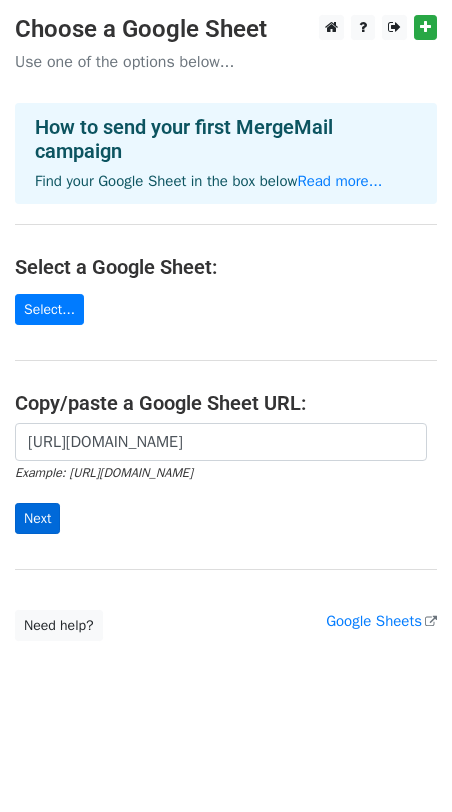 scroll, scrollTop: 0, scrollLeft: 0, axis: both 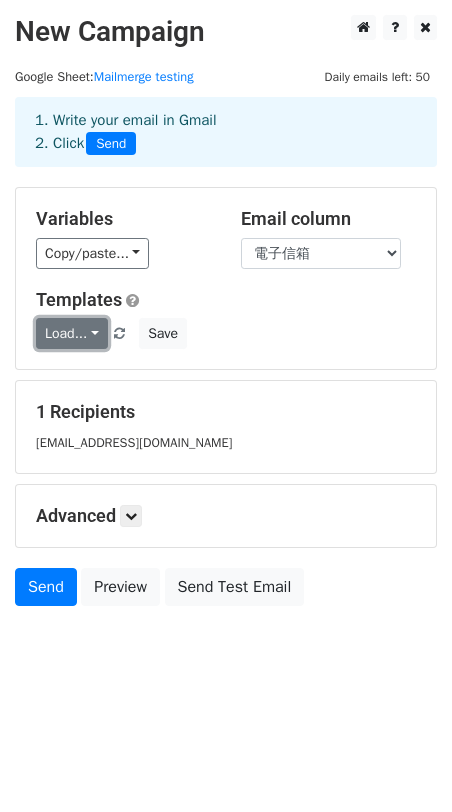 click on "Load..." at bounding box center (72, 333) 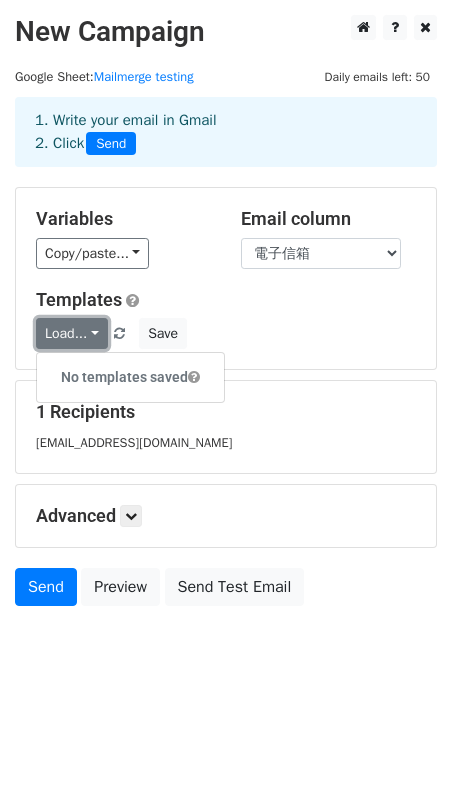 click on "Load..." at bounding box center (72, 333) 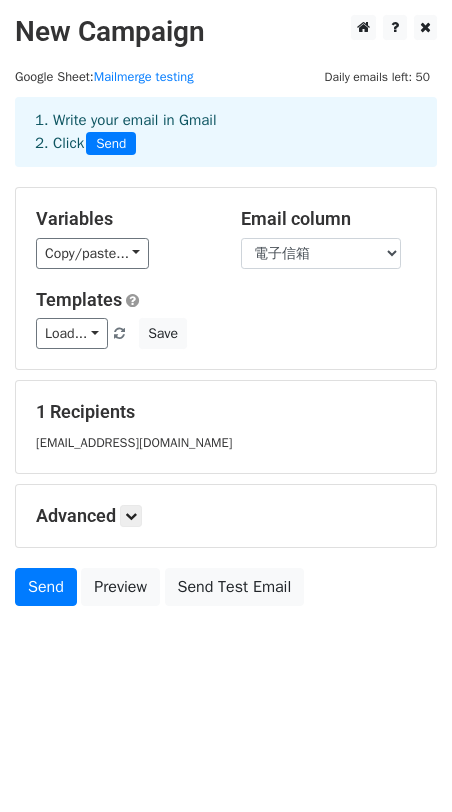 click on "[EMAIL_ADDRESS][DOMAIN_NAME]" at bounding box center [134, 443] 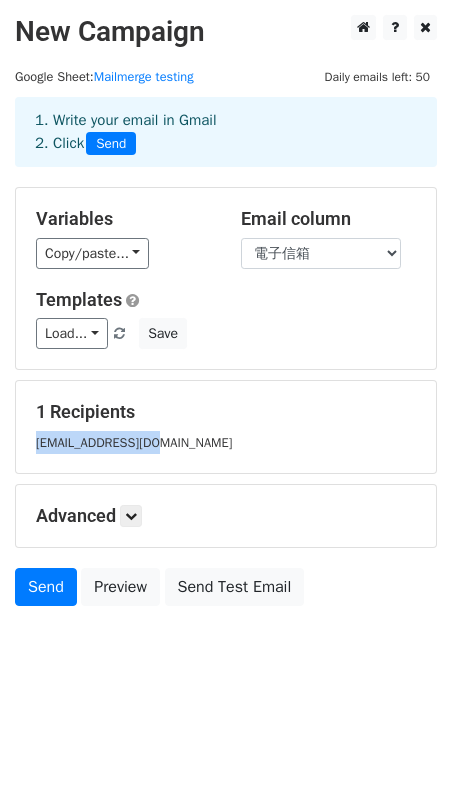 click on "[EMAIL_ADDRESS][DOMAIN_NAME]" at bounding box center (134, 443) 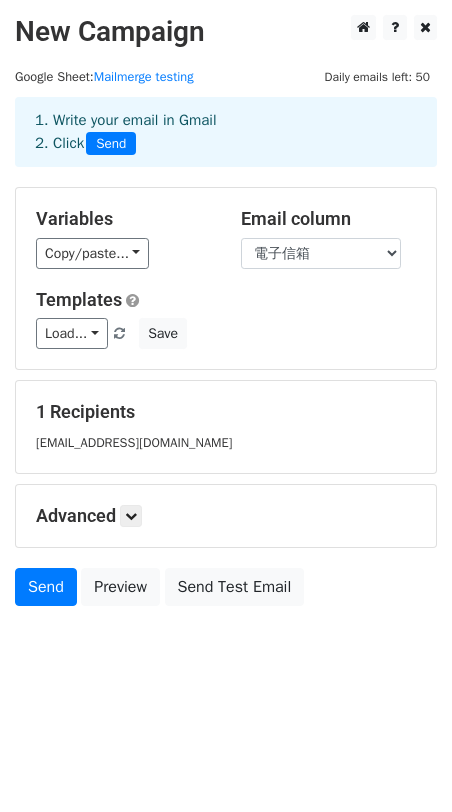 click on "1 Recipients
kevinmichaelchance@gmail.com" at bounding box center [226, 427] 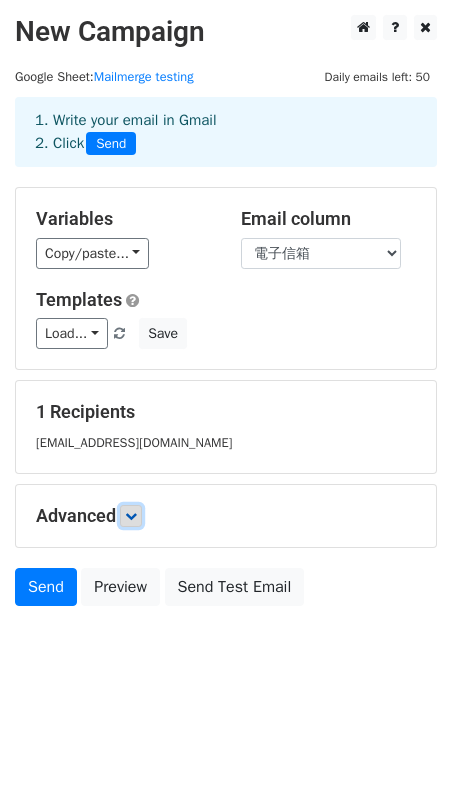 click at bounding box center (131, 516) 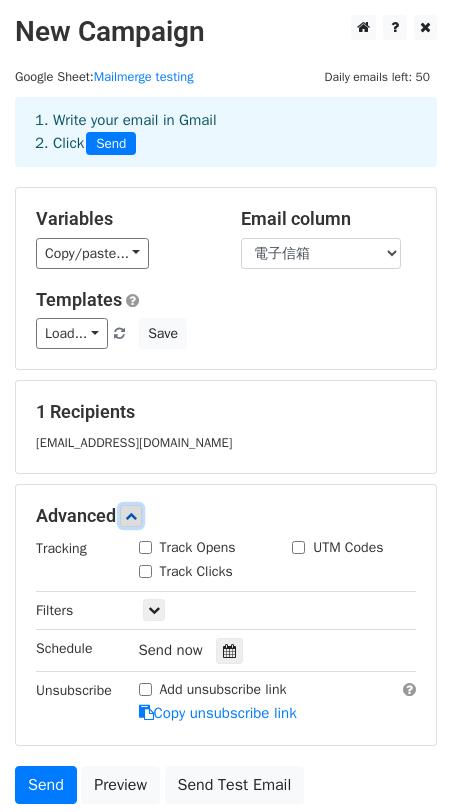 scroll, scrollTop: 160, scrollLeft: 0, axis: vertical 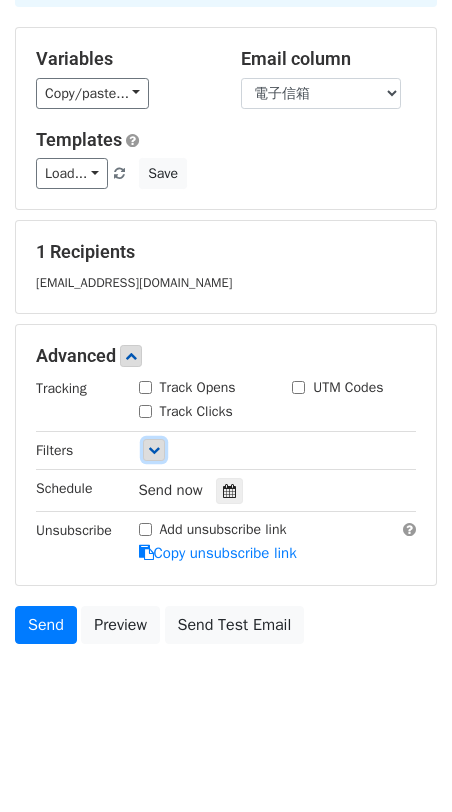 click at bounding box center (154, 450) 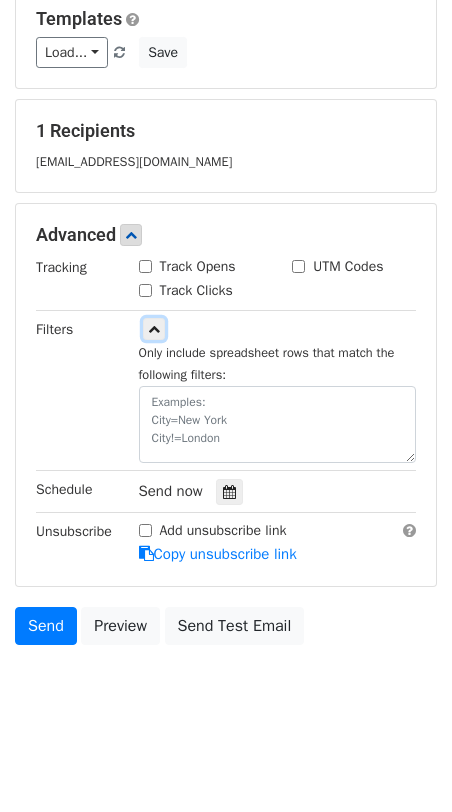 scroll, scrollTop: 282, scrollLeft: 0, axis: vertical 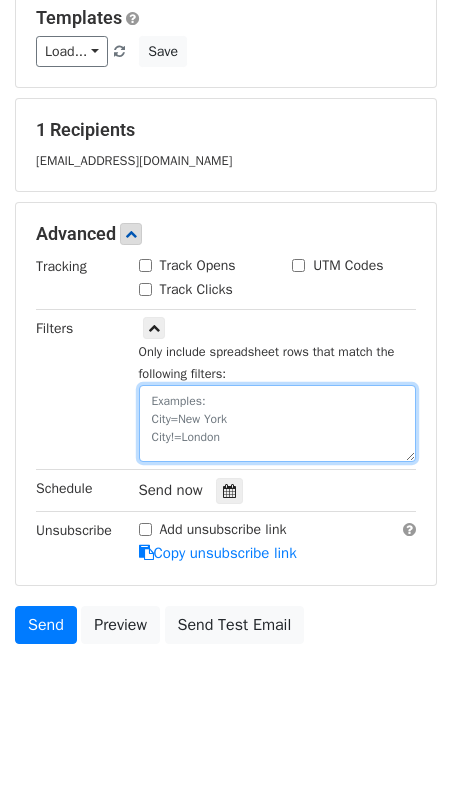 click at bounding box center (278, 423) 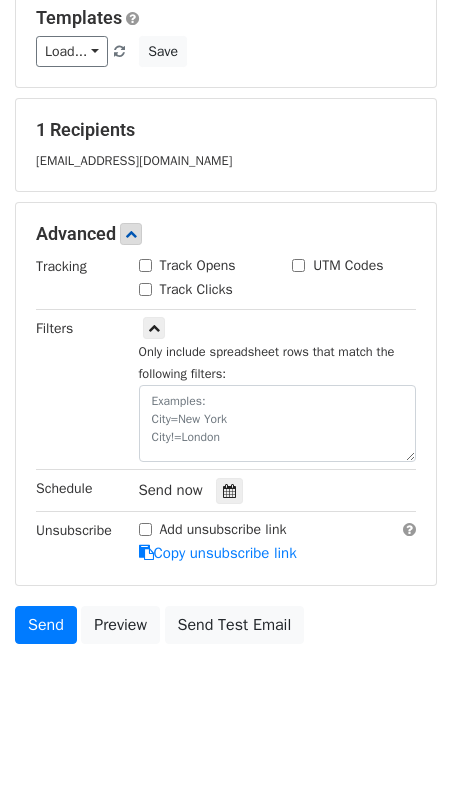 click on "Only include spreadsheet rows that match the following filters:" at bounding box center (267, 363) 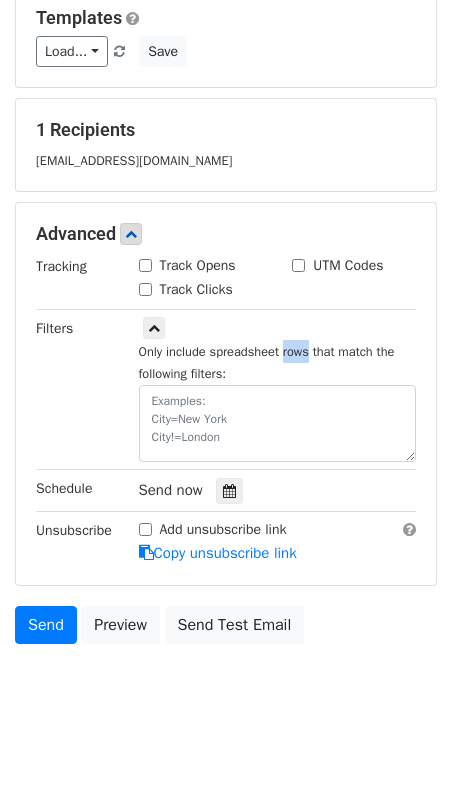 click on "Only include spreadsheet rows that match the following filters:" at bounding box center [267, 363] 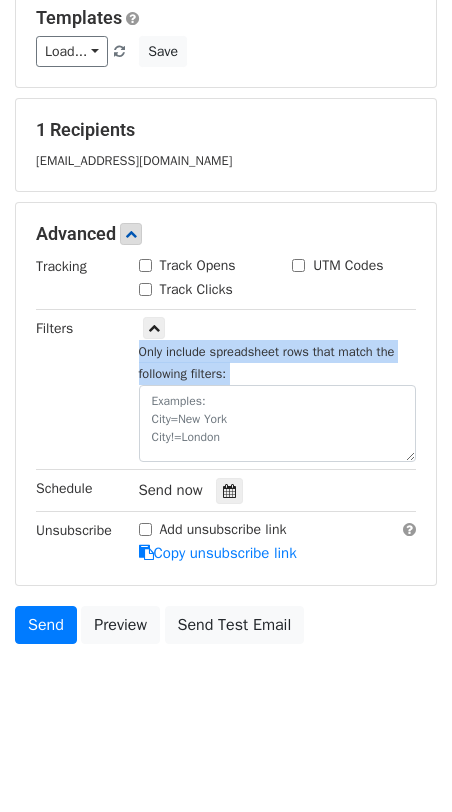 click on "Only include spreadsheet rows that match the following filters:" at bounding box center [267, 363] 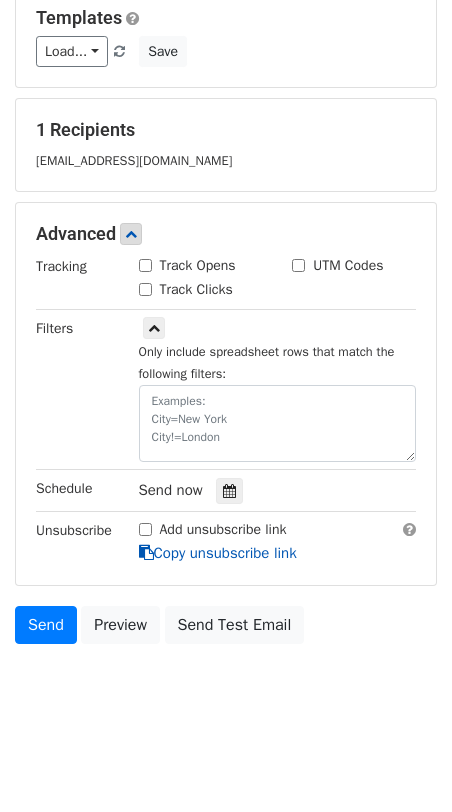 click on "Copy unsubscribe link" at bounding box center [218, 553] 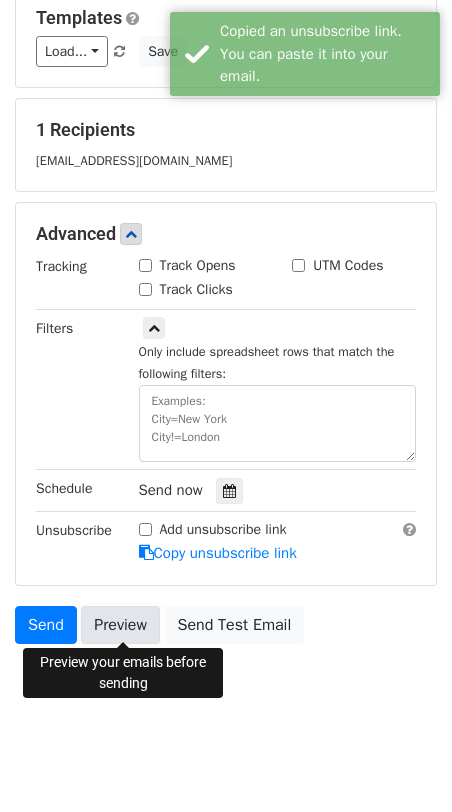 click on "Preview" at bounding box center [120, 625] 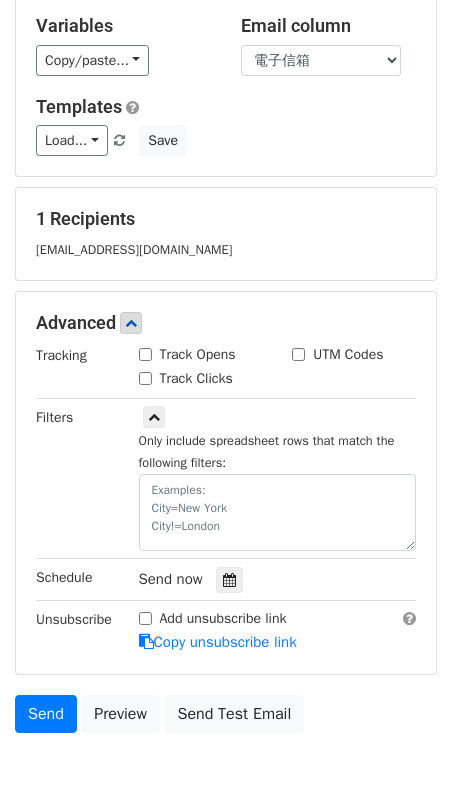 scroll, scrollTop: 282, scrollLeft: 0, axis: vertical 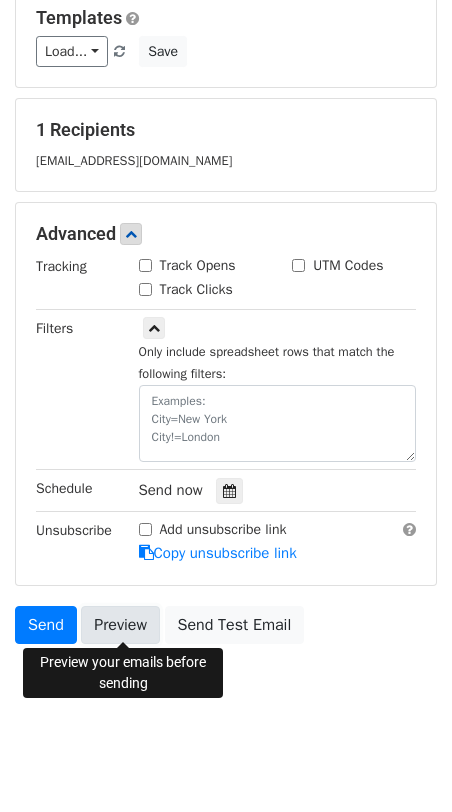 click on "Preview" at bounding box center (120, 625) 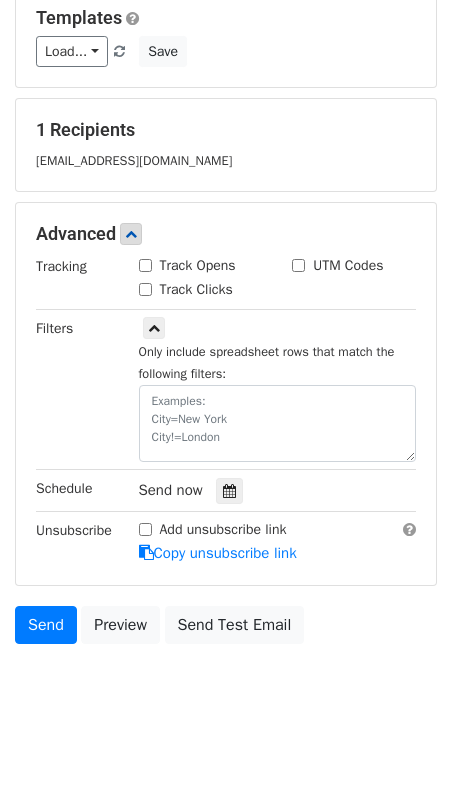 click on "1 Recipients" at bounding box center (226, 130) 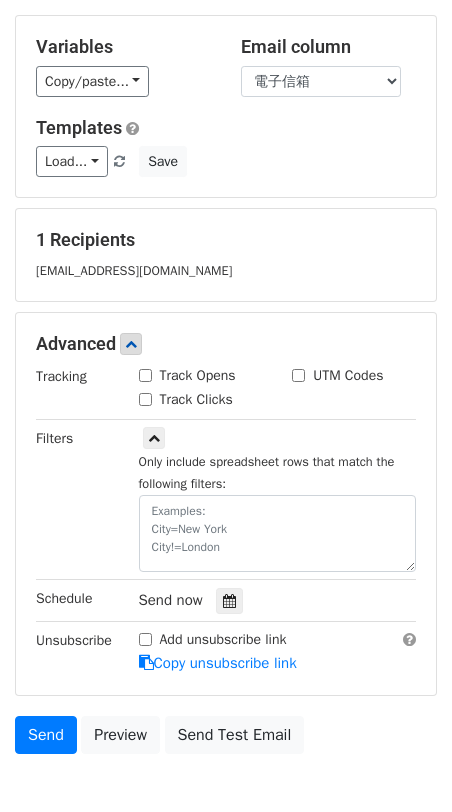 scroll, scrollTop: 0, scrollLeft: 0, axis: both 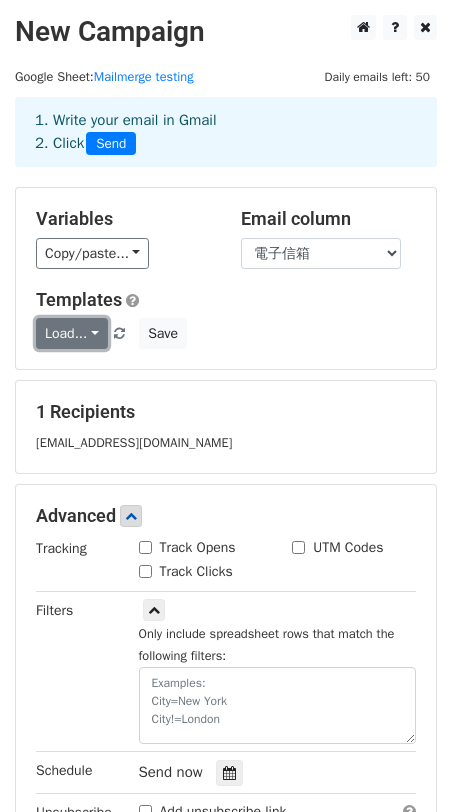 click on "Load..." at bounding box center (72, 333) 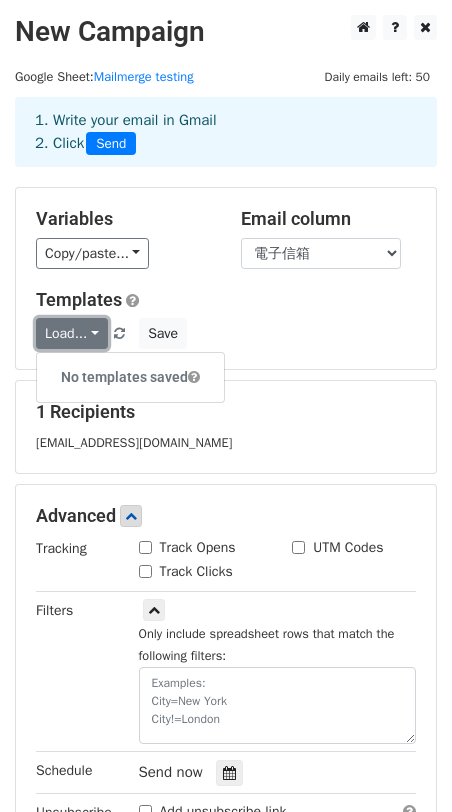 click on "Load..." at bounding box center (72, 333) 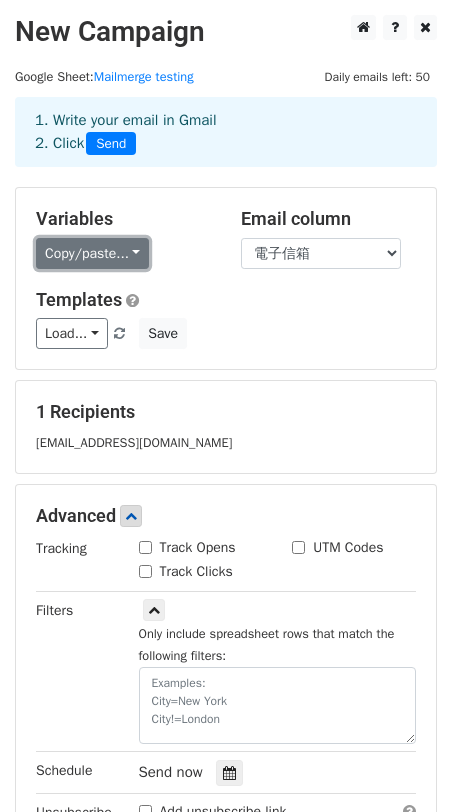 click on "Copy/paste..." at bounding box center (92, 253) 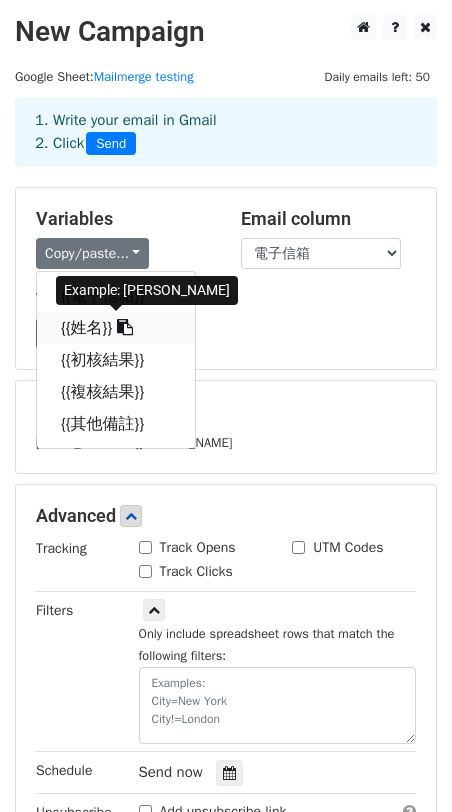 click on "{{姓名}}" at bounding box center [116, 328] 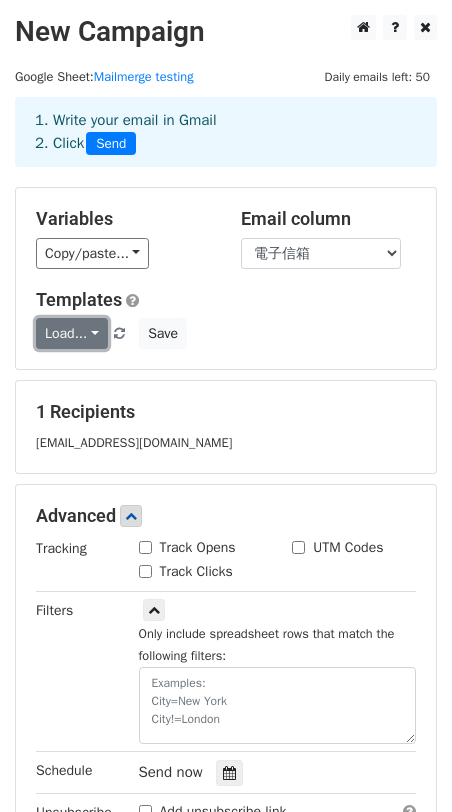 click on "Load..." at bounding box center [72, 333] 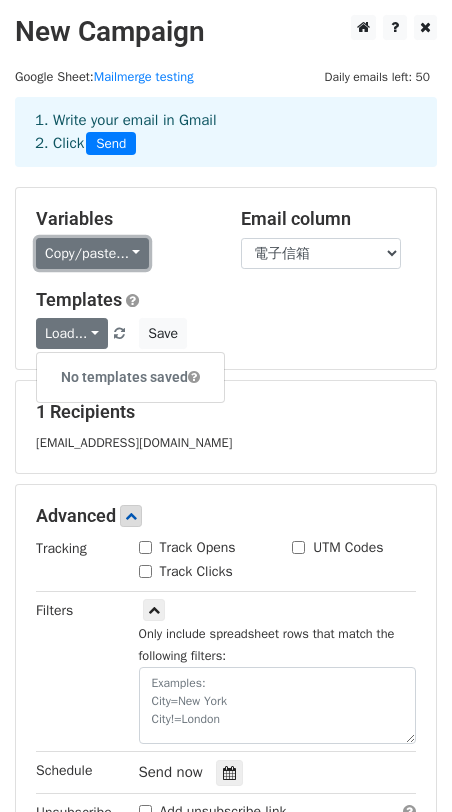 click on "Copy/paste..." at bounding box center (92, 253) 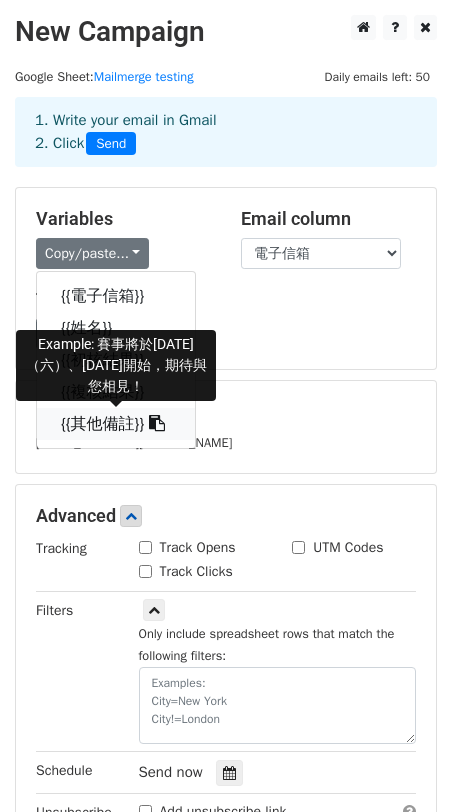 click on "{{其他備註}}" at bounding box center [116, 424] 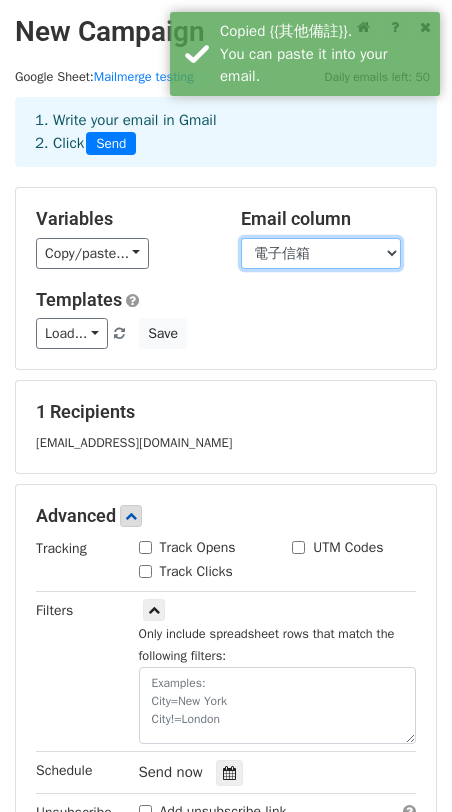 click on "電子信箱
姓名
初核結果
複核結果
其他備註" at bounding box center [321, 253] 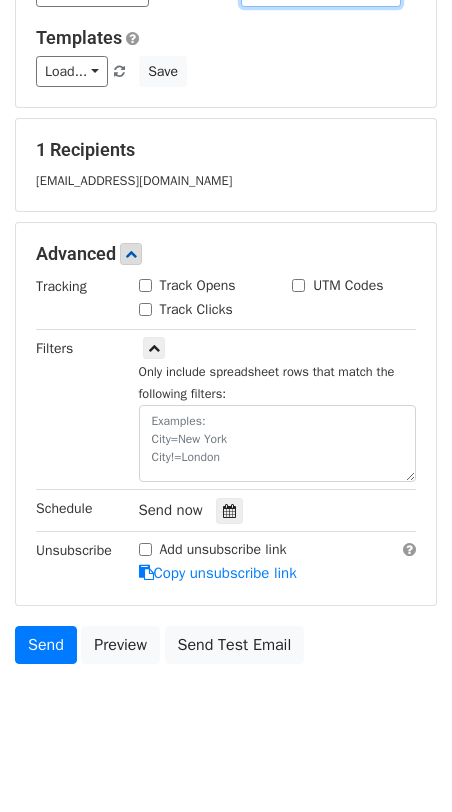scroll, scrollTop: 282, scrollLeft: 0, axis: vertical 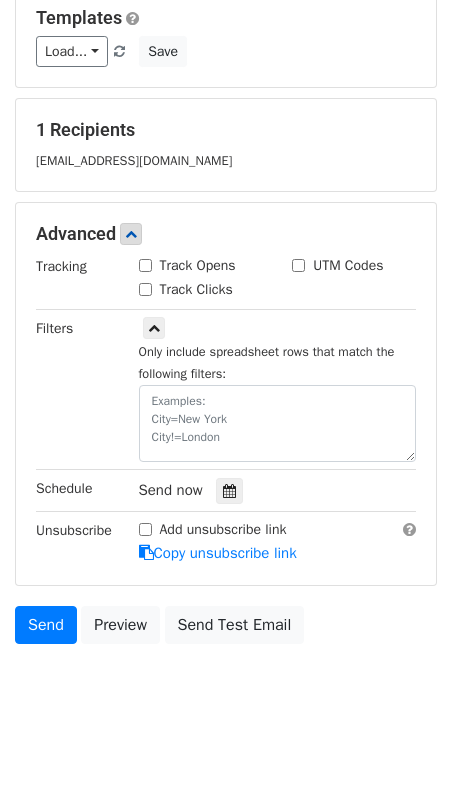 click on "Send now" at bounding box center [171, 490] 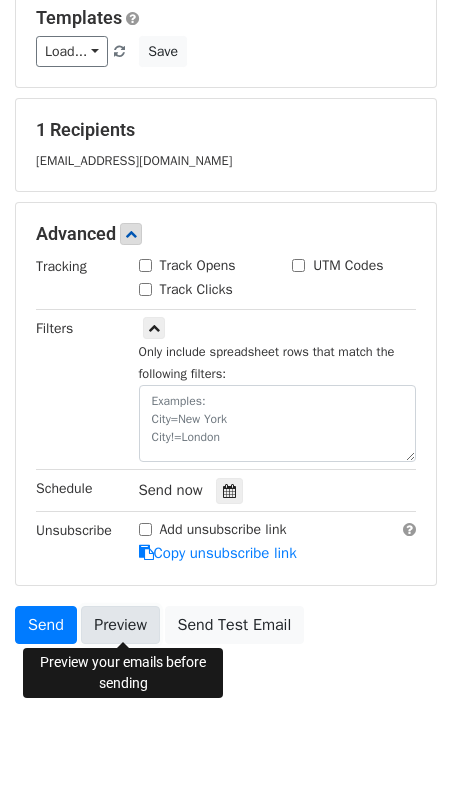 click on "Preview" at bounding box center (120, 625) 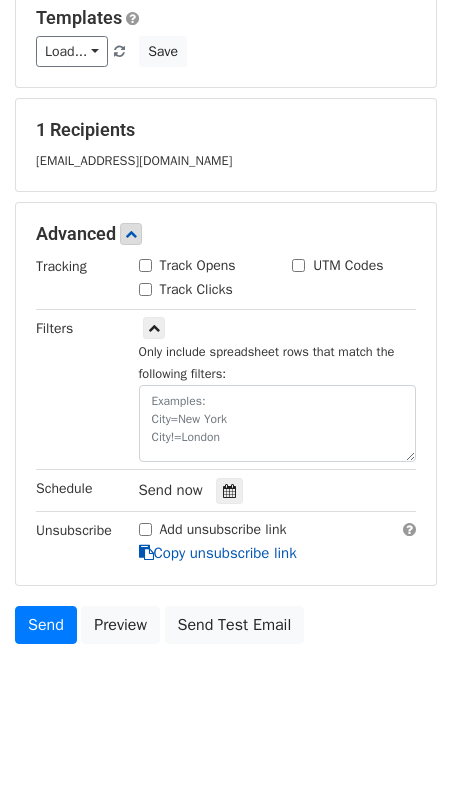 click on "Copy unsubscribe link" at bounding box center [218, 553] 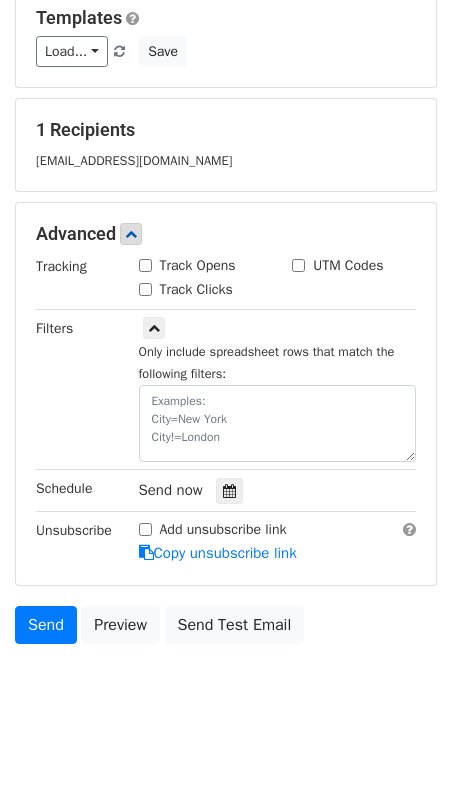 scroll, scrollTop: 0, scrollLeft: 0, axis: both 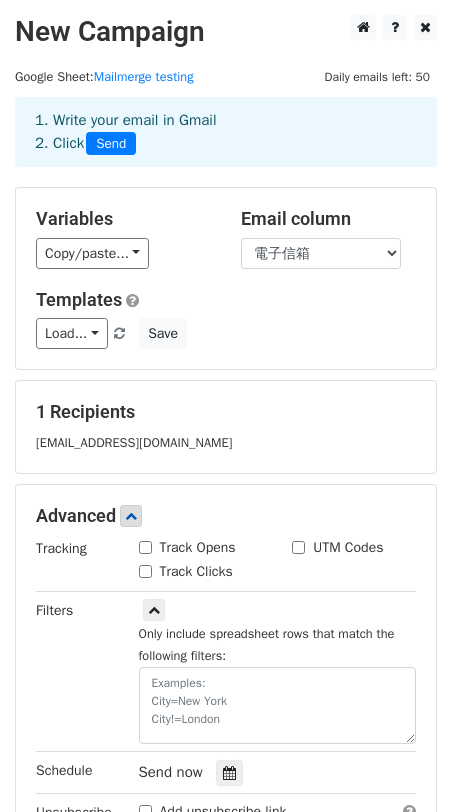 click on "1 Recipients" at bounding box center (226, 412) 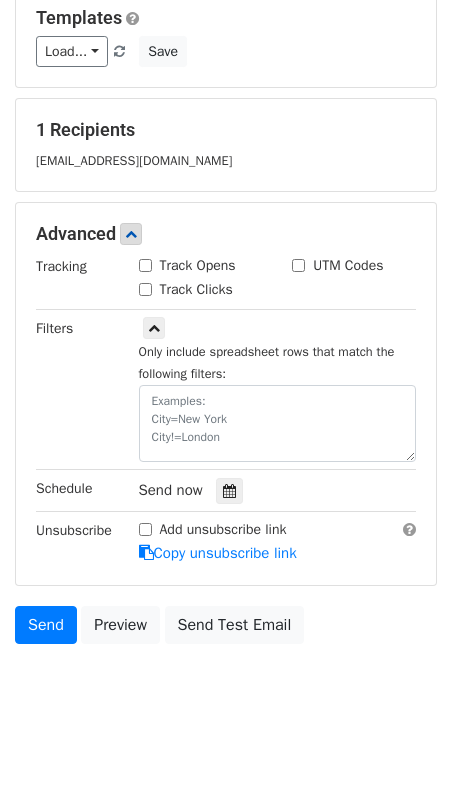 click on "kevinmichaelchance@gmail.com" at bounding box center [134, 161] 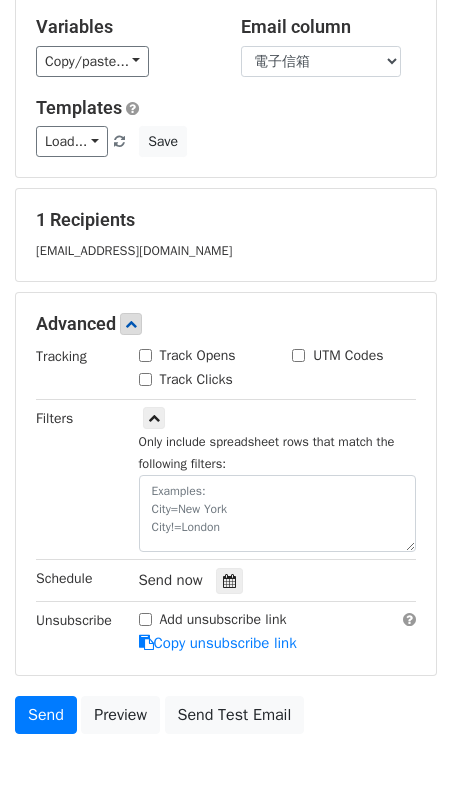 scroll, scrollTop: 49, scrollLeft: 0, axis: vertical 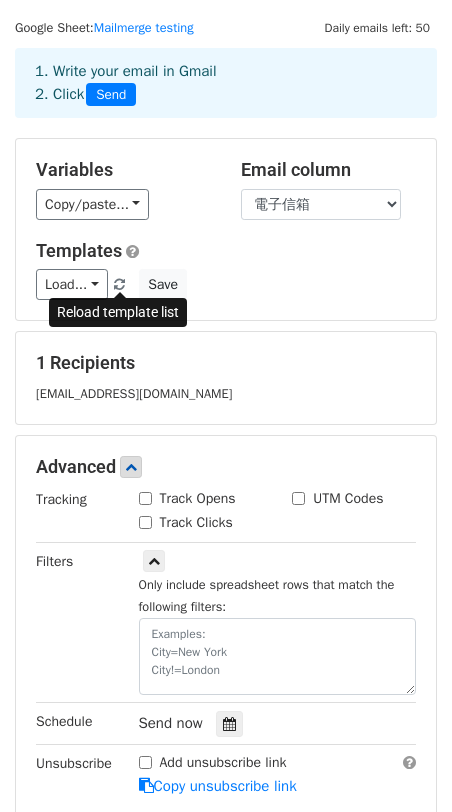 click at bounding box center (119, 285) 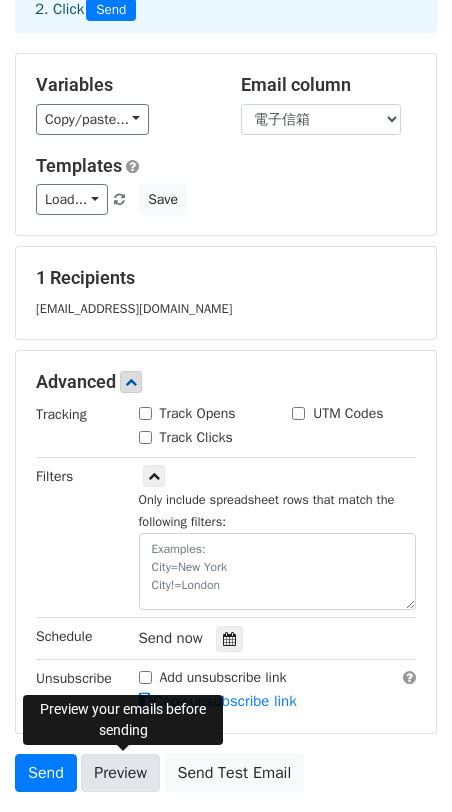 scroll, scrollTop: 0, scrollLeft: 0, axis: both 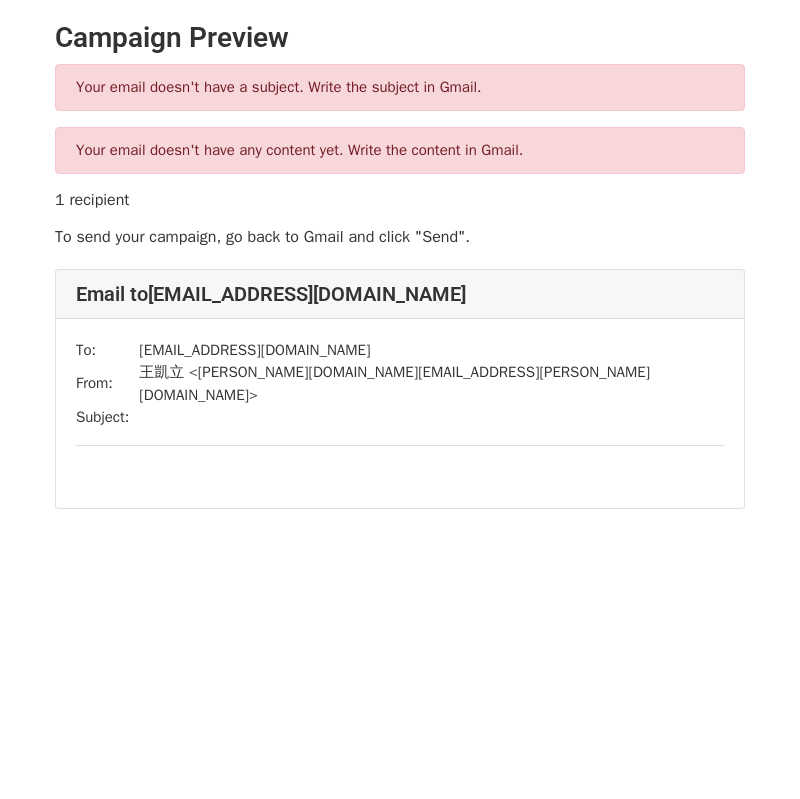 click on "[EMAIL_ADDRESS][DOMAIN_NAME]" at bounding box center (431, 350) 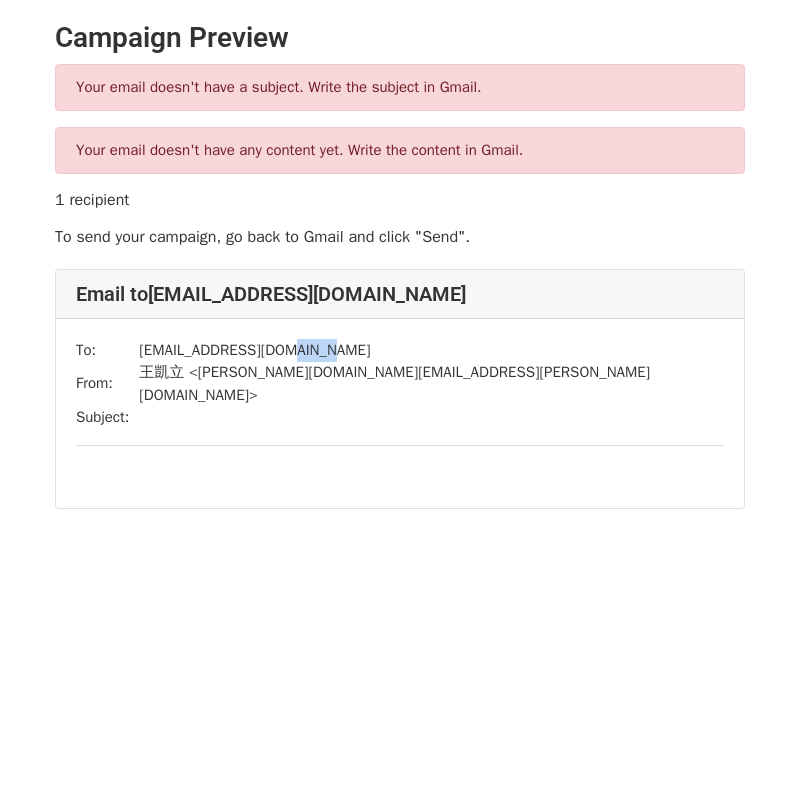 click on "[EMAIL_ADDRESS][DOMAIN_NAME]" at bounding box center (431, 350) 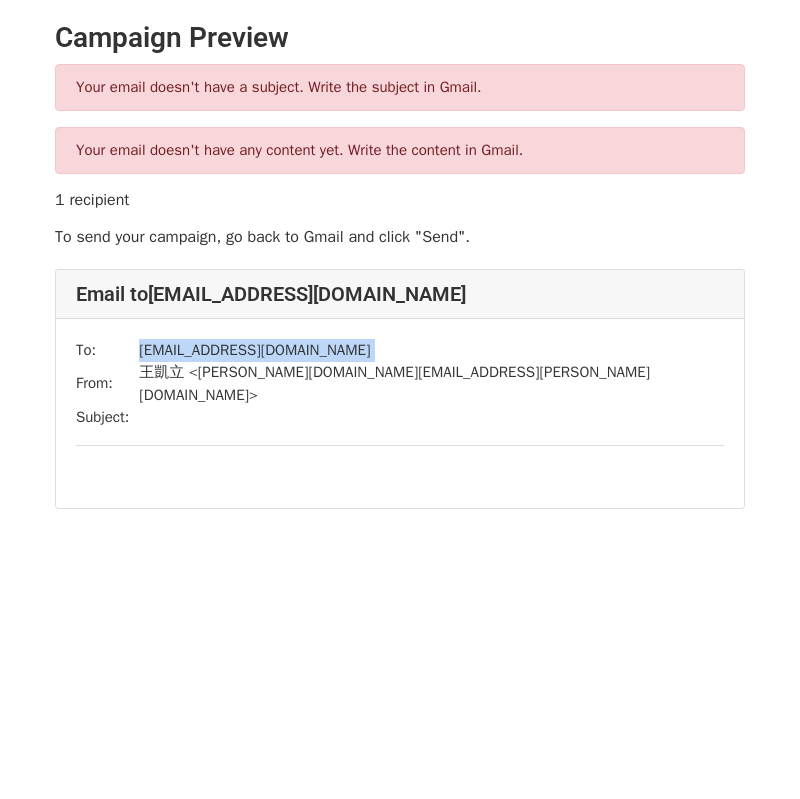 click on "[EMAIL_ADDRESS][DOMAIN_NAME]" at bounding box center (431, 350) 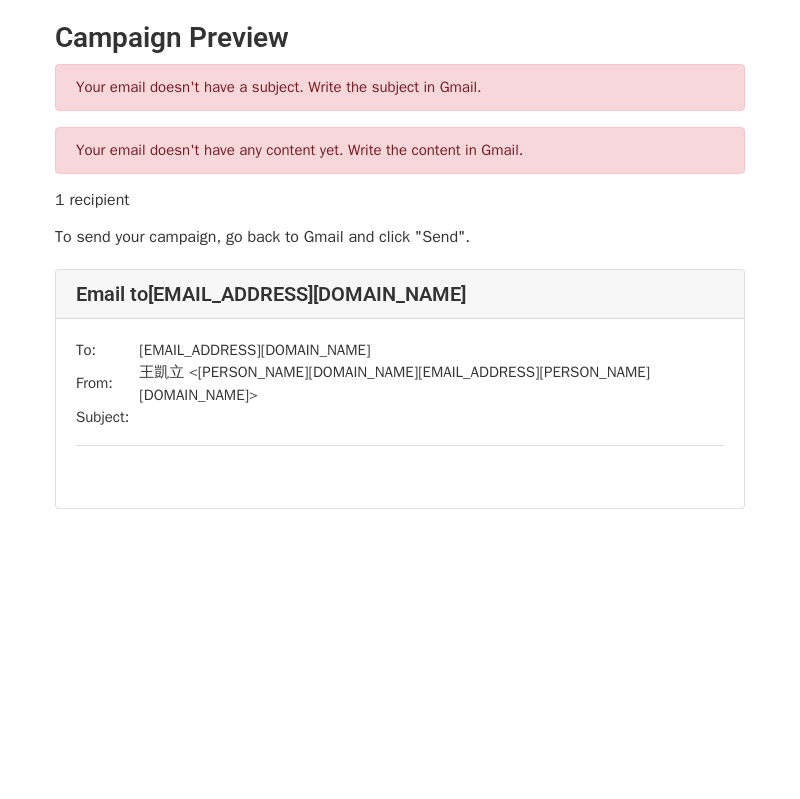 click at bounding box center [431, 417] 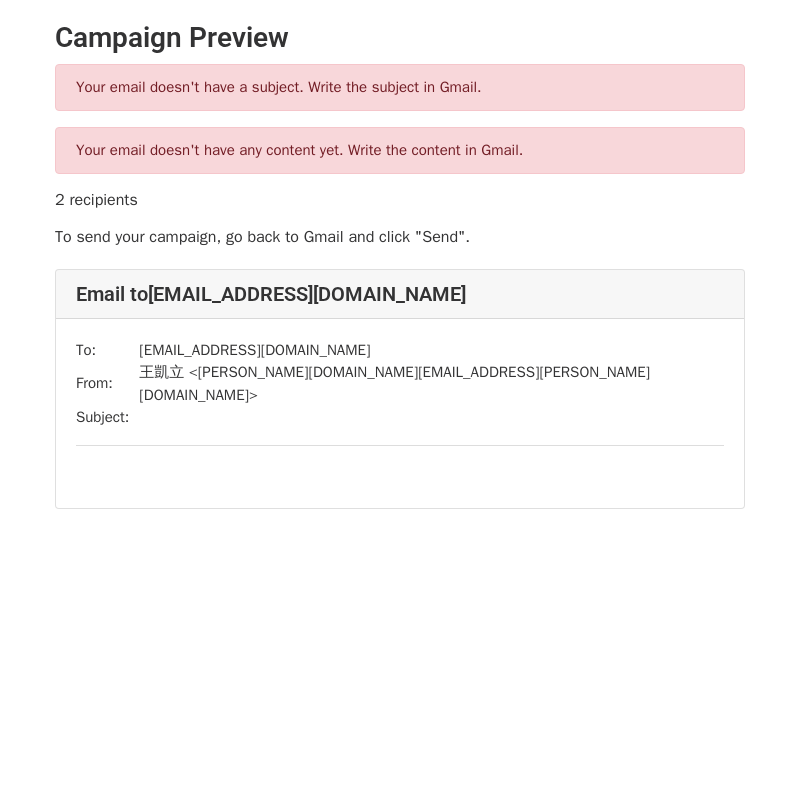 scroll, scrollTop: 0, scrollLeft: 0, axis: both 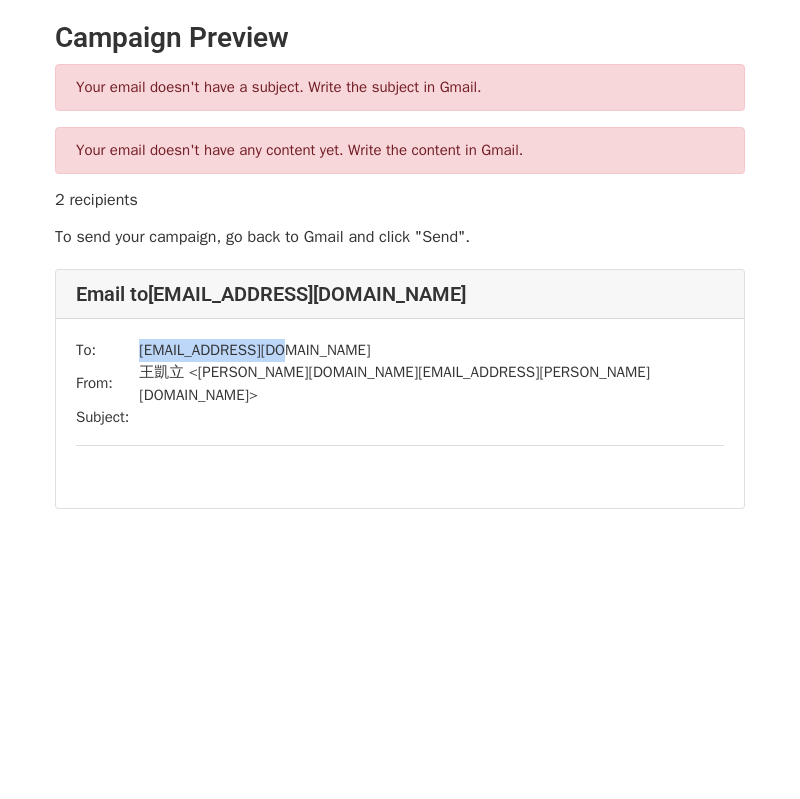 click on "[EMAIL_ADDRESS][DOMAIN_NAME]" at bounding box center [431, 350] 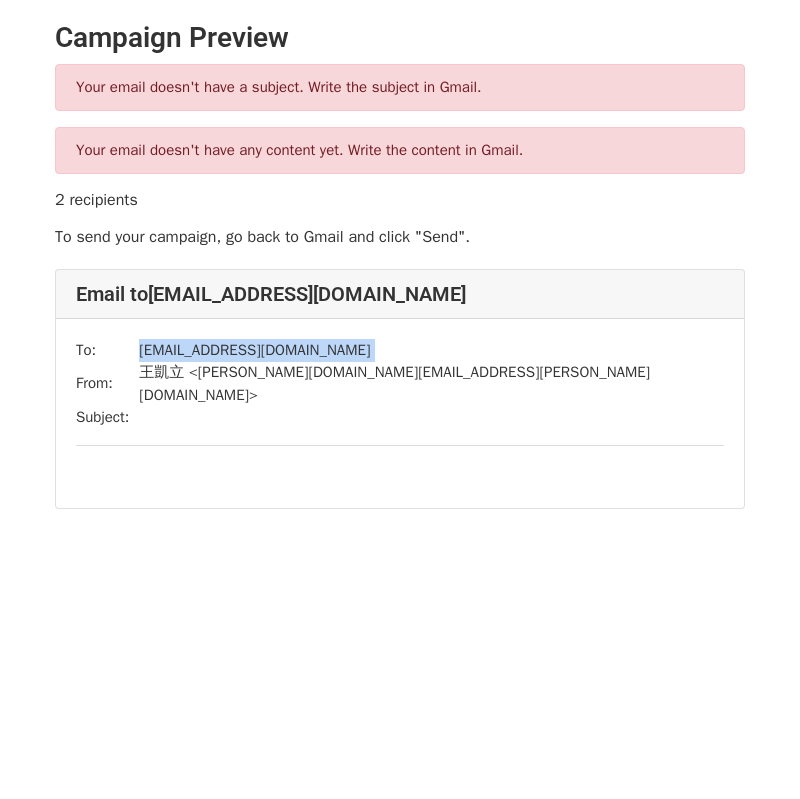 click on "[EMAIL_ADDRESS][DOMAIN_NAME]" at bounding box center [431, 350] 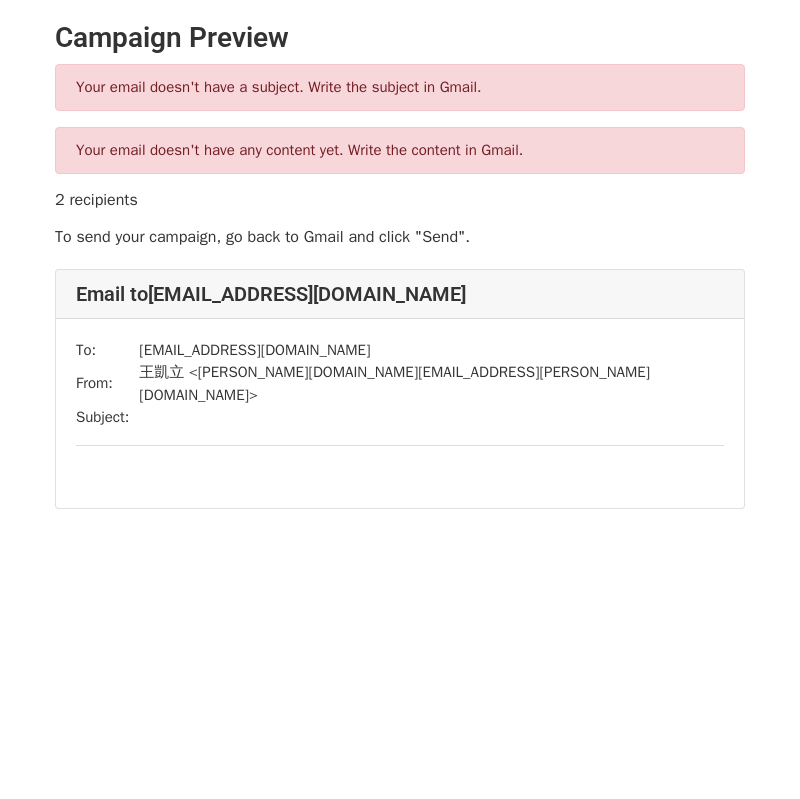 click on "王凱立 < [PERSON_NAME][DOMAIN_NAME][EMAIL_ADDRESS][PERSON_NAME][DOMAIN_NAME] >" at bounding box center [431, 383] 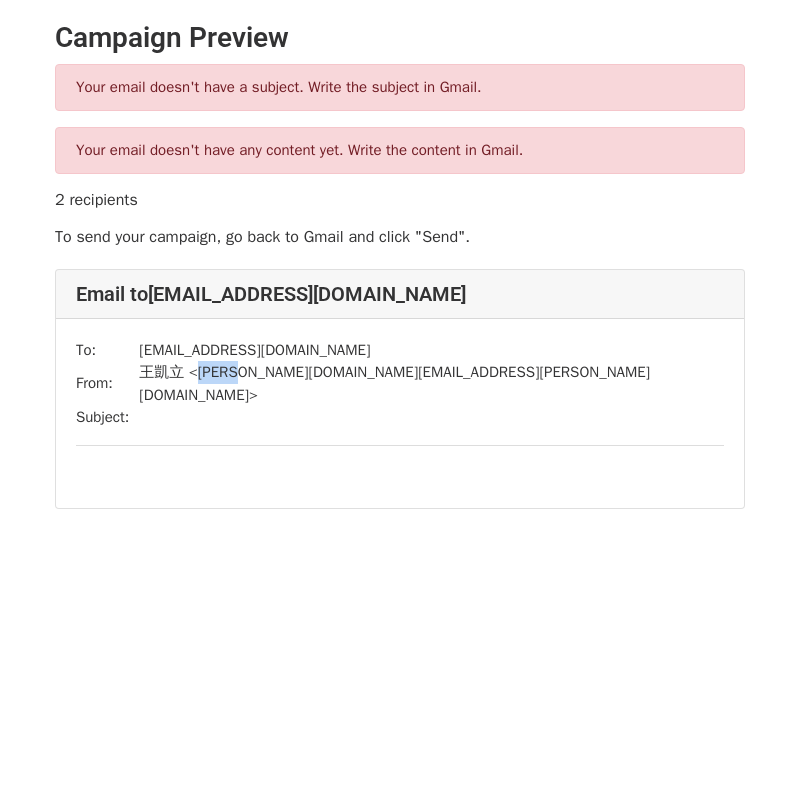 click on "王凱立 < [PERSON_NAME][DOMAIN_NAME][EMAIL_ADDRESS][PERSON_NAME][DOMAIN_NAME] >" at bounding box center [431, 383] 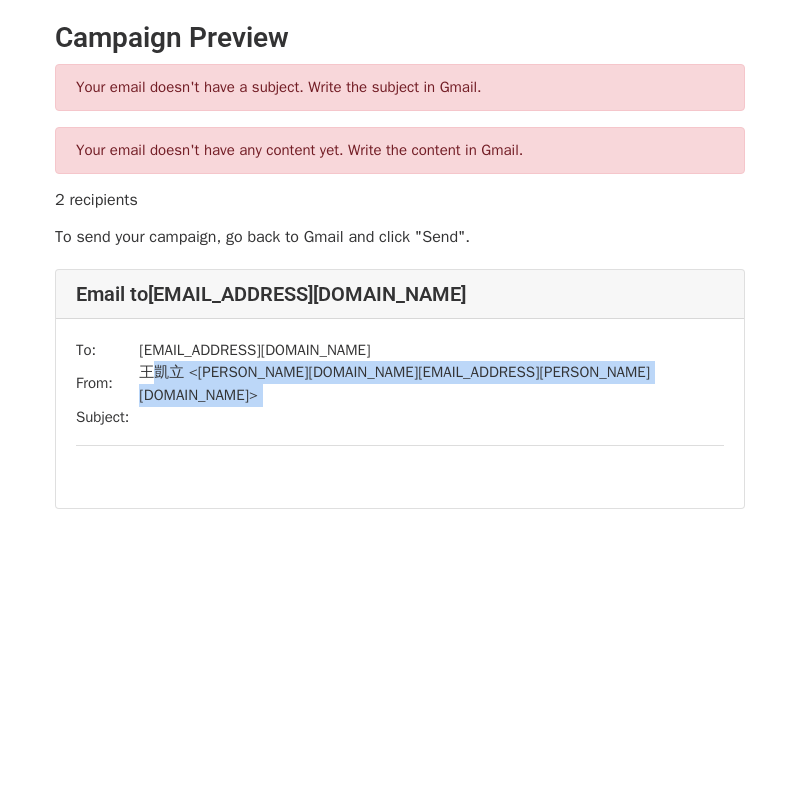 click on "王凱立 < [PERSON_NAME][DOMAIN_NAME][EMAIL_ADDRESS][PERSON_NAME][DOMAIN_NAME] >" at bounding box center (431, 383) 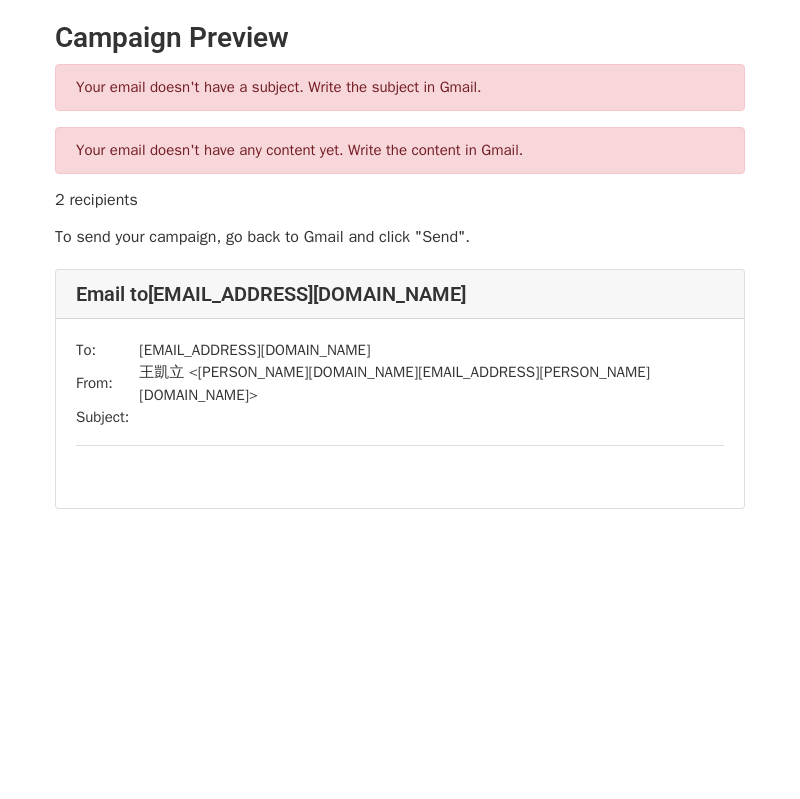 click at bounding box center (431, 417) 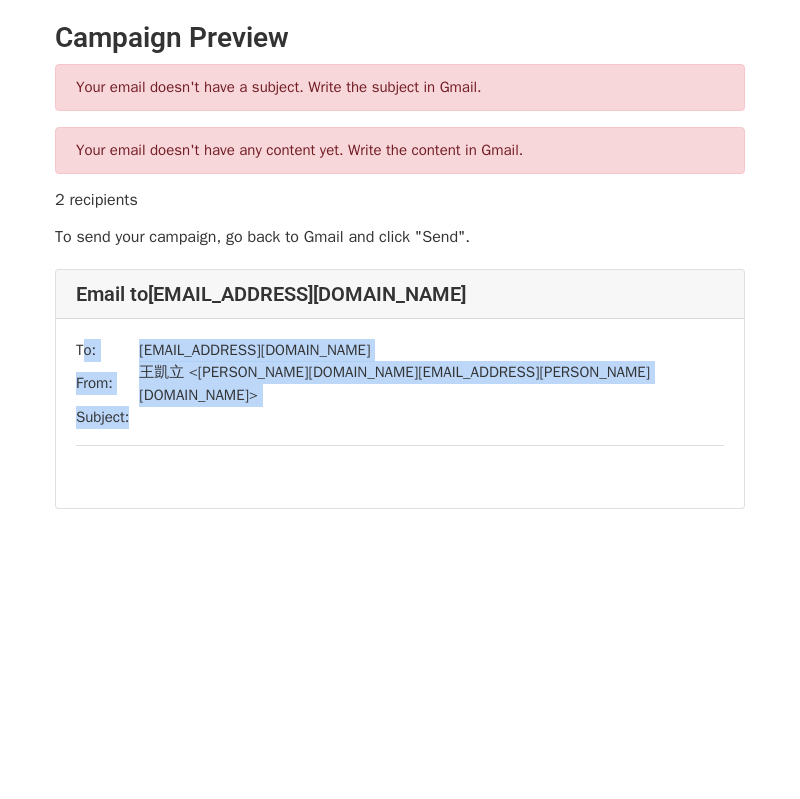drag, startPoint x: 204, startPoint y: 398, endPoint x: 85, endPoint y: 340, distance: 132.38202 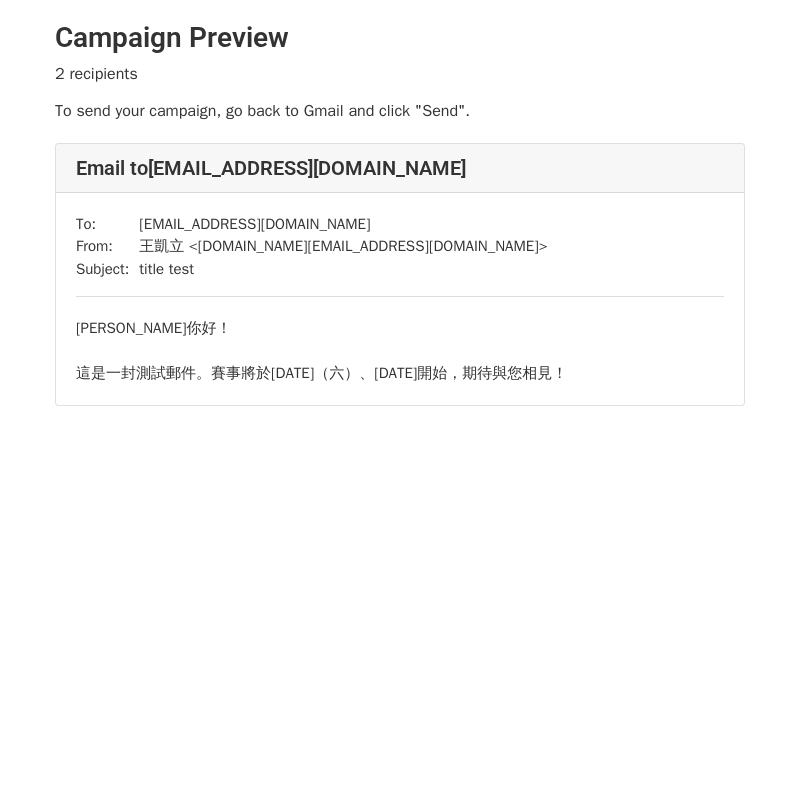 scroll, scrollTop: 0, scrollLeft: 0, axis: both 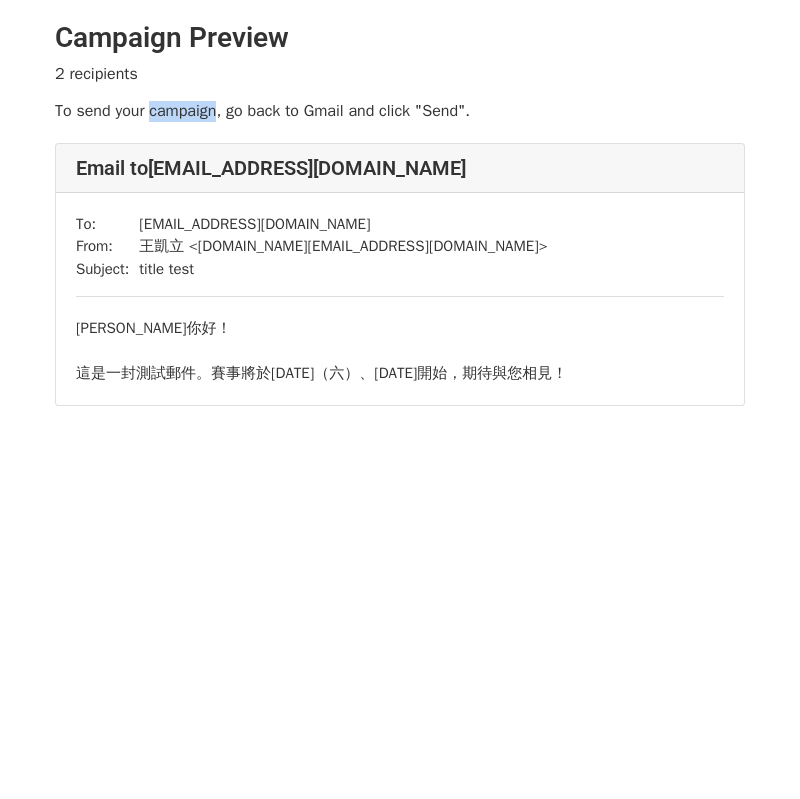 click on "To send your campaign, go back to Gmail and click "Send"." at bounding box center (400, 111) 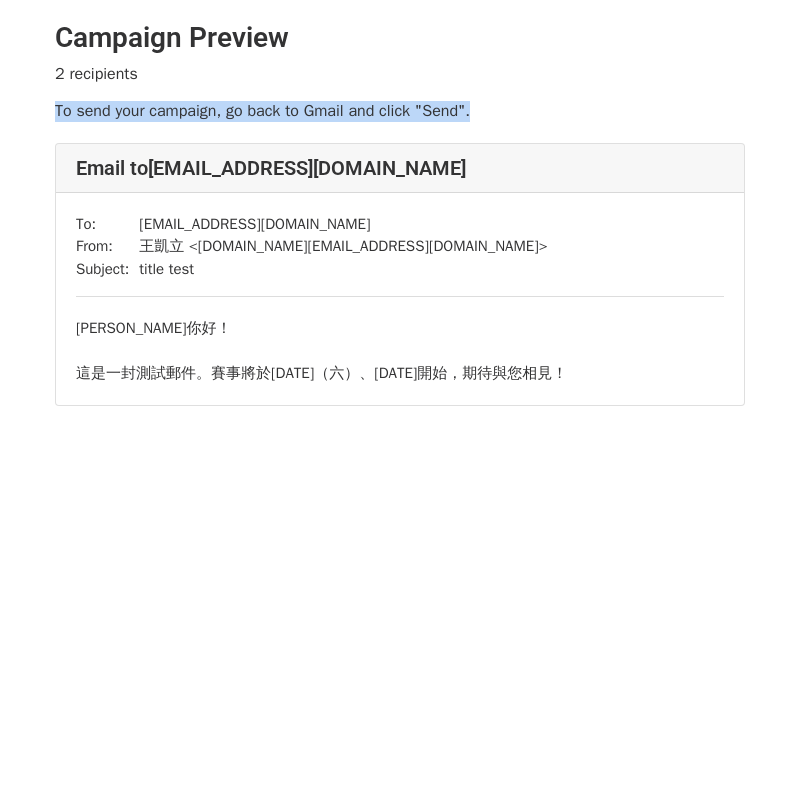 click on "To send your campaign, go back to Gmail and click "Send"." at bounding box center (400, 111) 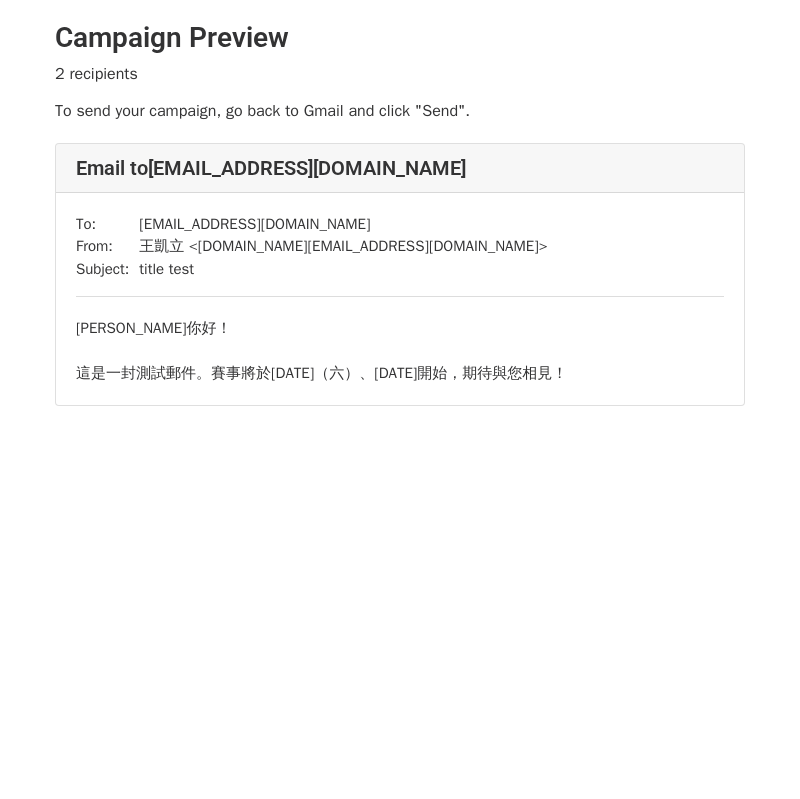 click on "Email to
kevinmichaelchance@gmail.com" at bounding box center [400, 168] 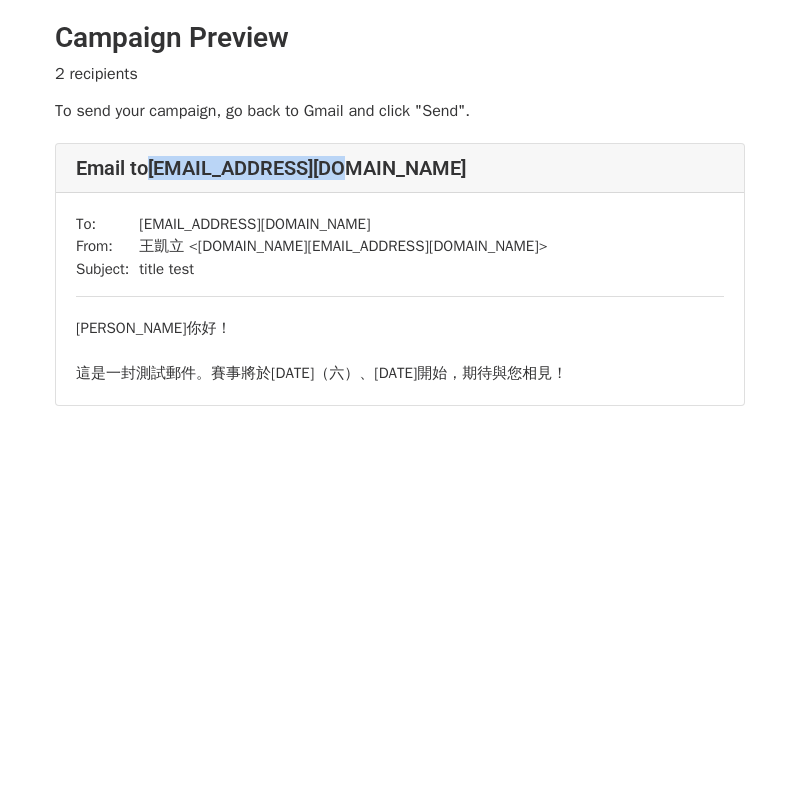 click on "Email to
kevinmichaelchance@gmail.com" at bounding box center [400, 168] 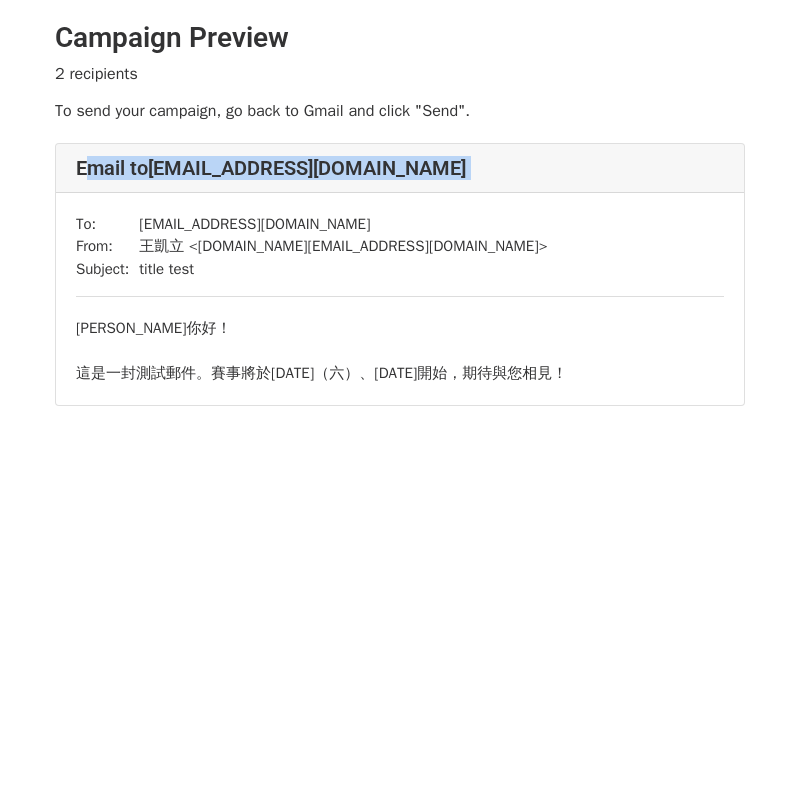 click on "Email to
kevinmichaelchance@gmail.com" at bounding box center (400, 168) 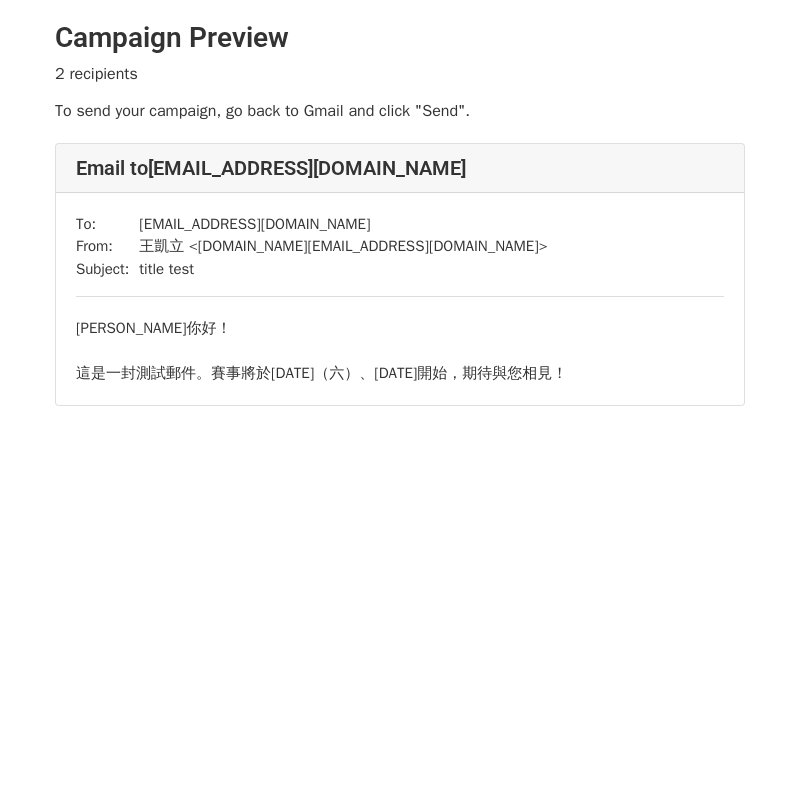 click on "Email to
kevinmichaelchance@gmail.com" at bounding box center [400, 168] 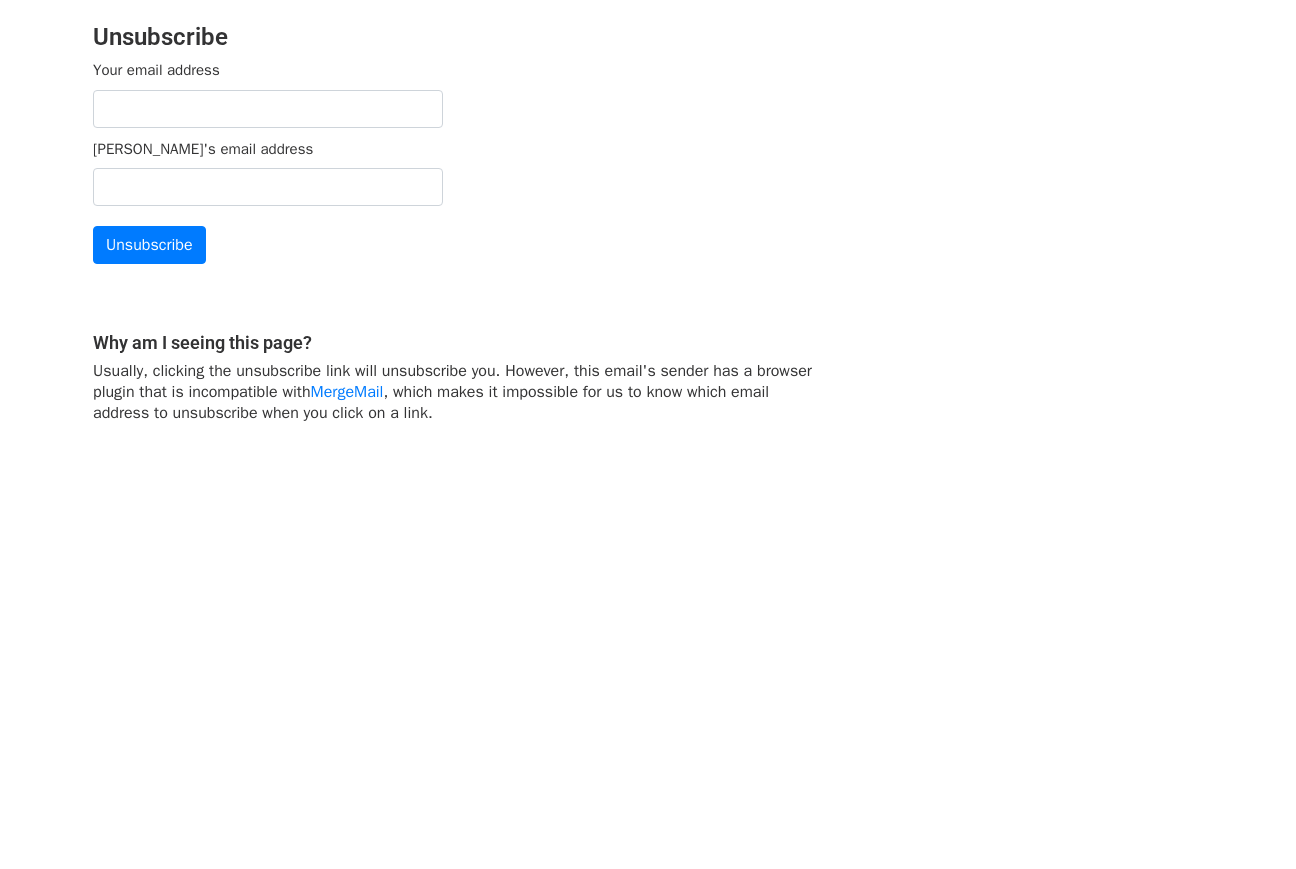 scroll, scrollTop: 0, scrollLeft: 0, axis: both 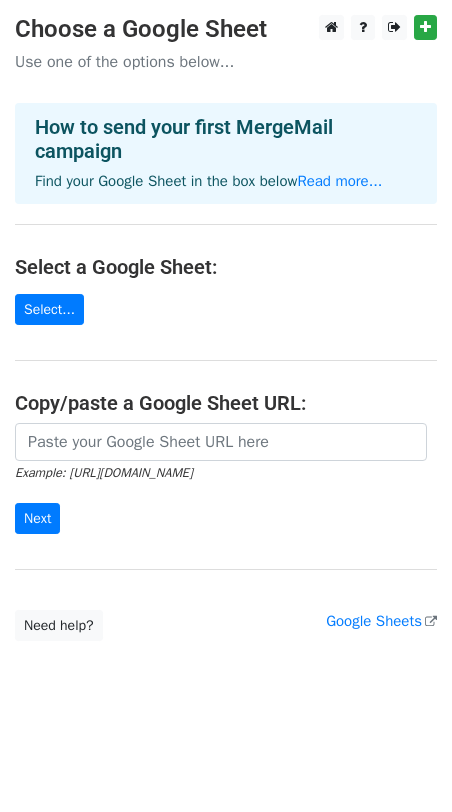 click on "Copy/paste a Google Sheet URL:" at bounding box center [226, 403] 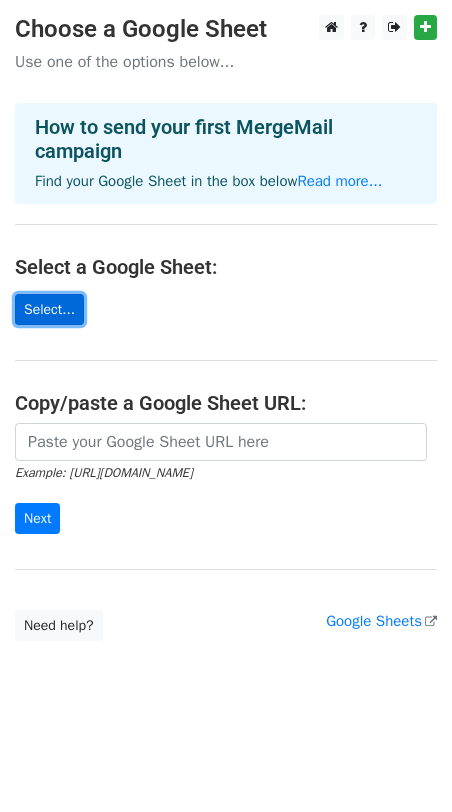 click on "Select..." at bounding box center (49, 309) 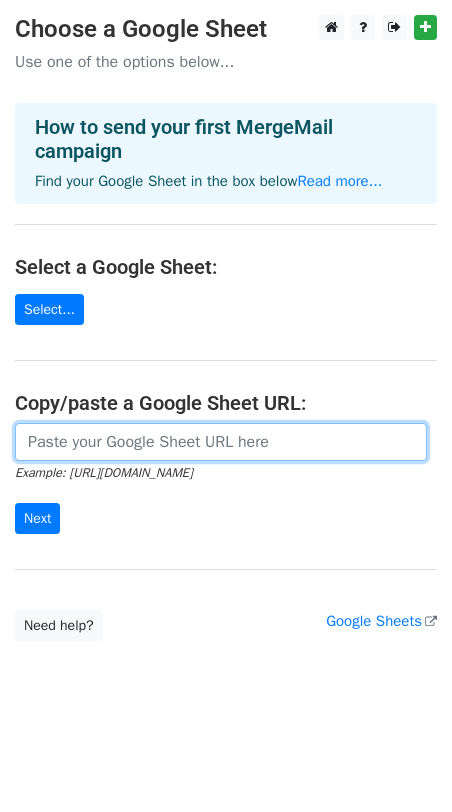 click at bounding box center [221, 442] 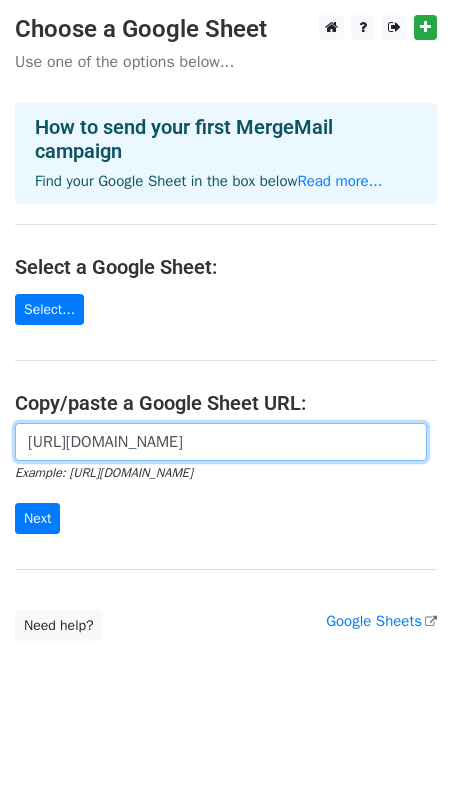 scroll, scrollTop: 0, scrollLeft: 448, axis: horizontal 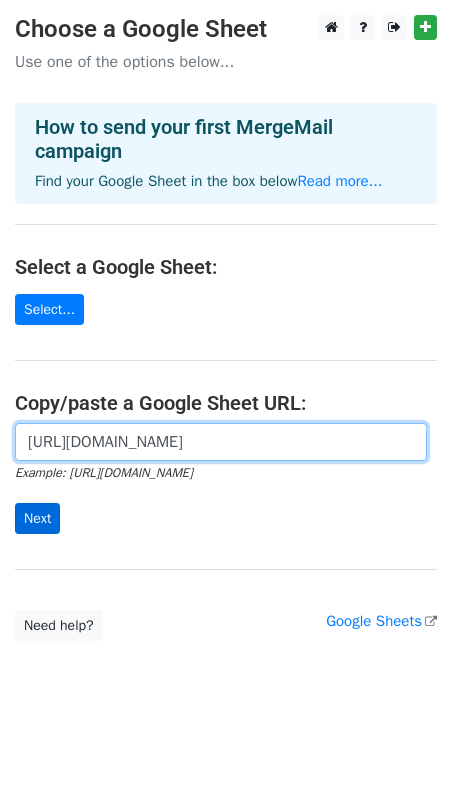 type on "https://docs.google.com/spreadsheets/d/1DuodMdBXRH-hiHeWgRyrl0l7tTTWLyRW2BP0Jy-7JYo/edit?gid=0#gid=0" 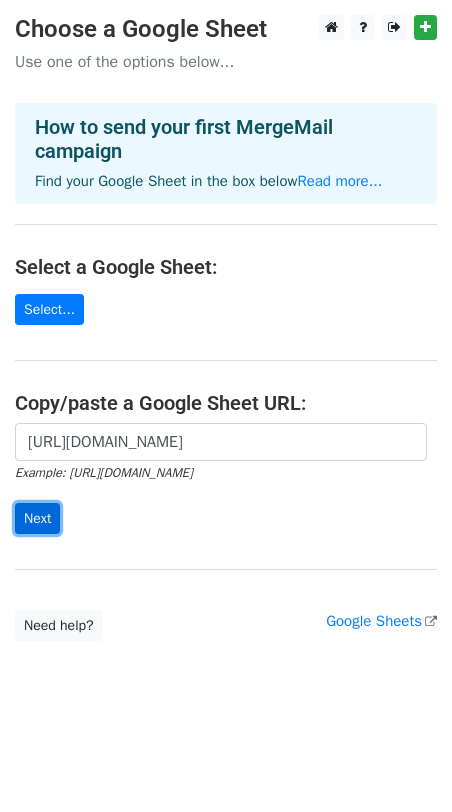 click on "Next" at bounding box center (37, 518) 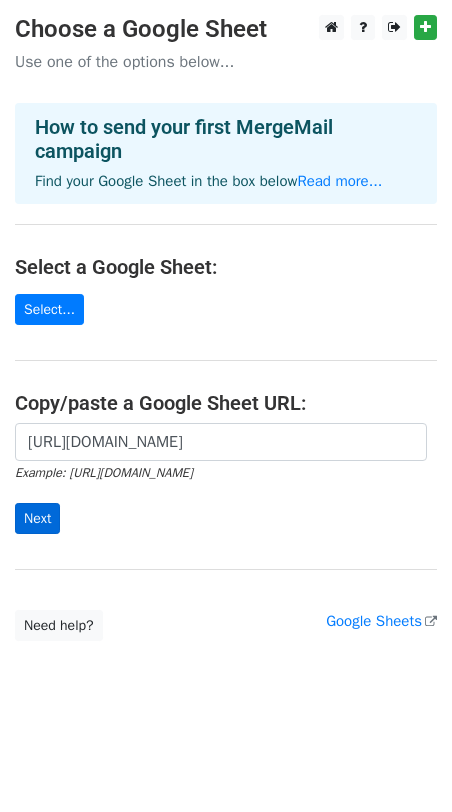 scroll, scrollTop: 0, scrollLeft: 0, axis: both 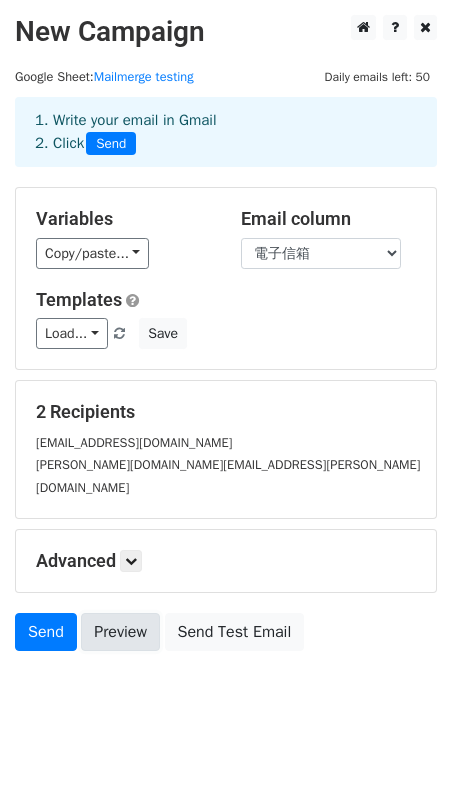 click on "Preview" at bounding box center (120, 632) 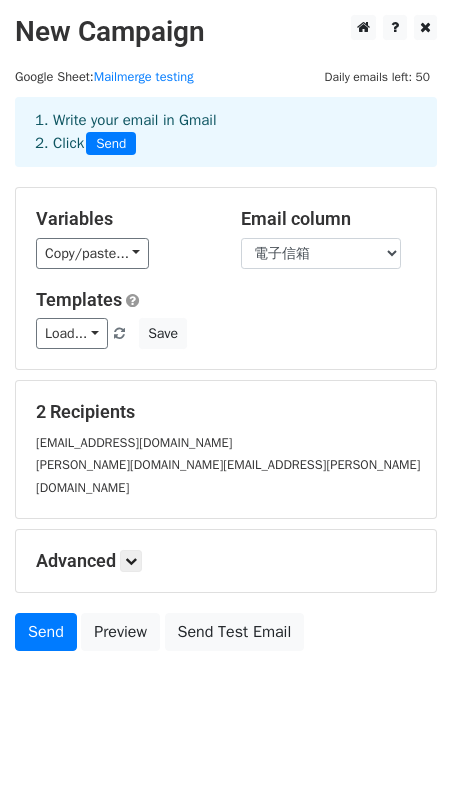 click on "[EMAIL_ADDRESS][DOMAIN_NAME]" at bounding box center [226, 442] 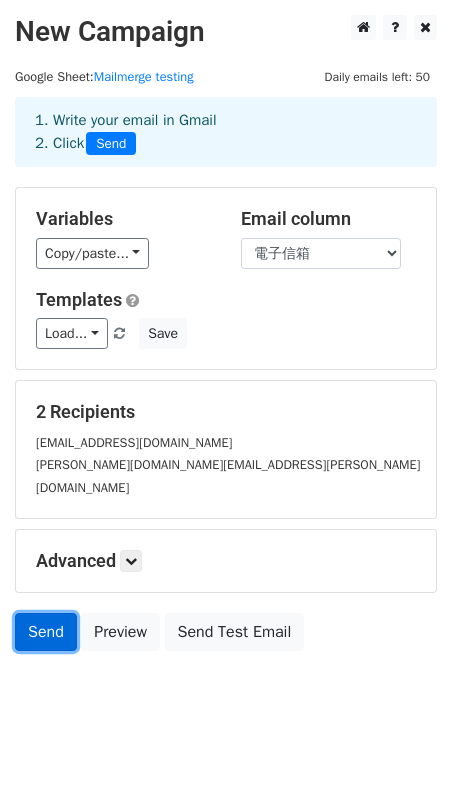 click on "Send" at bounding box center [46, 632] 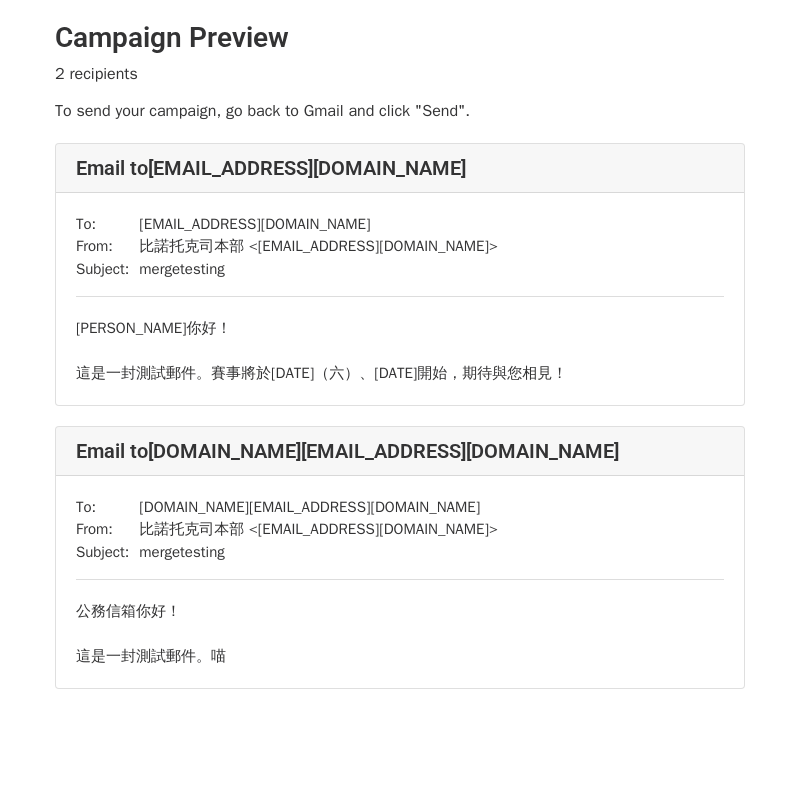 scroll, scrollTop: 0, scrollLeft: 0, axis: both 